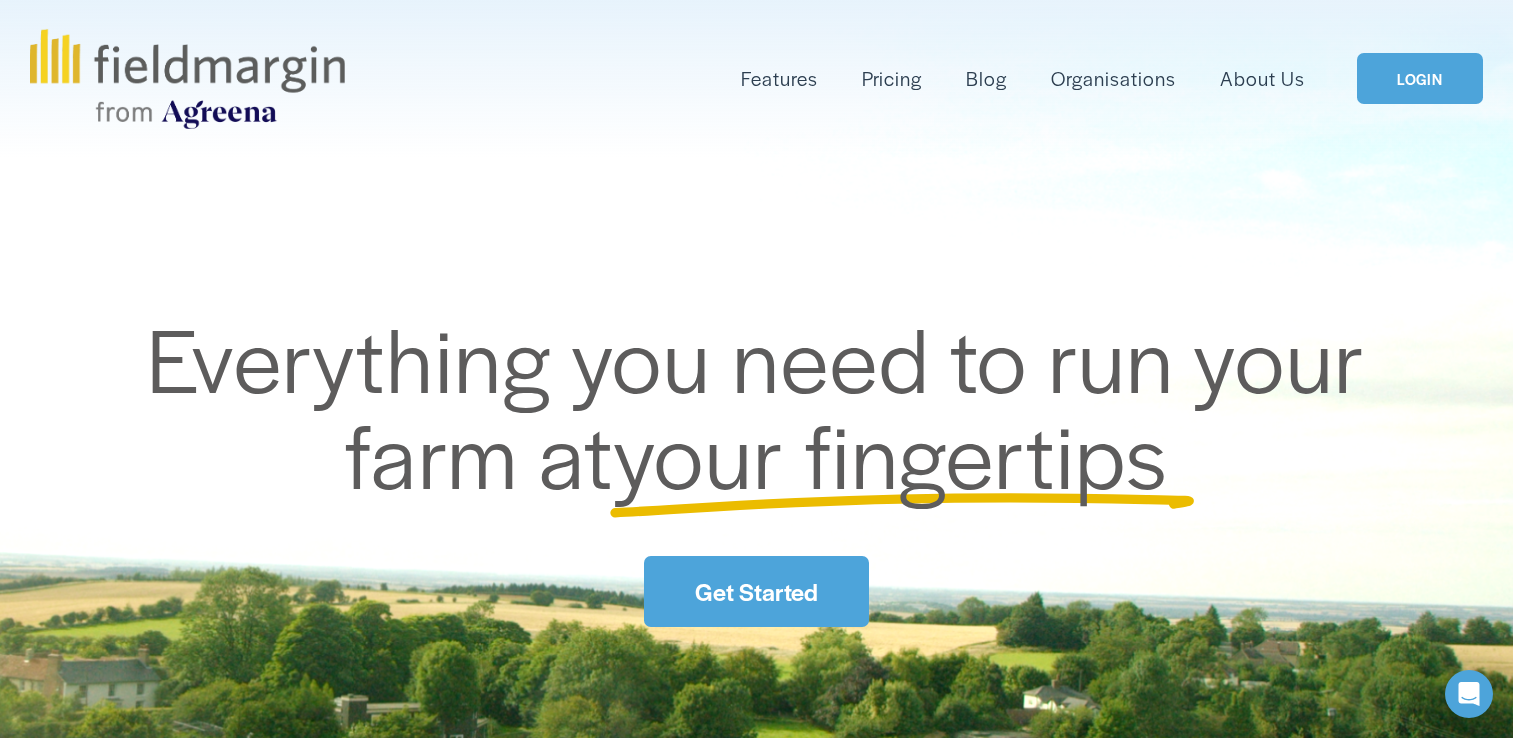 scroll, scrollTop: 0, scrollLeft: 0, axis: both 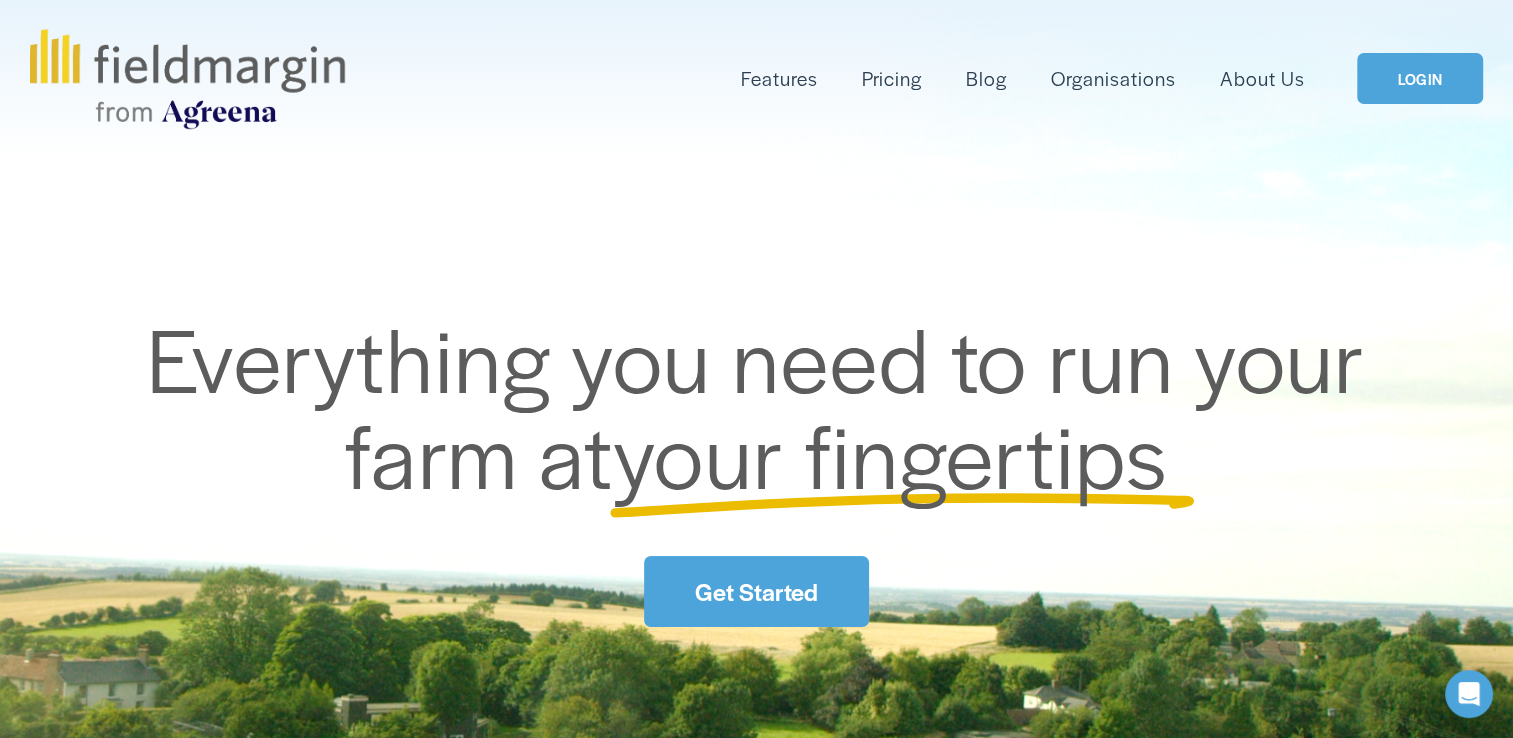 click on "Get Started" at bounding box center (756, 591) 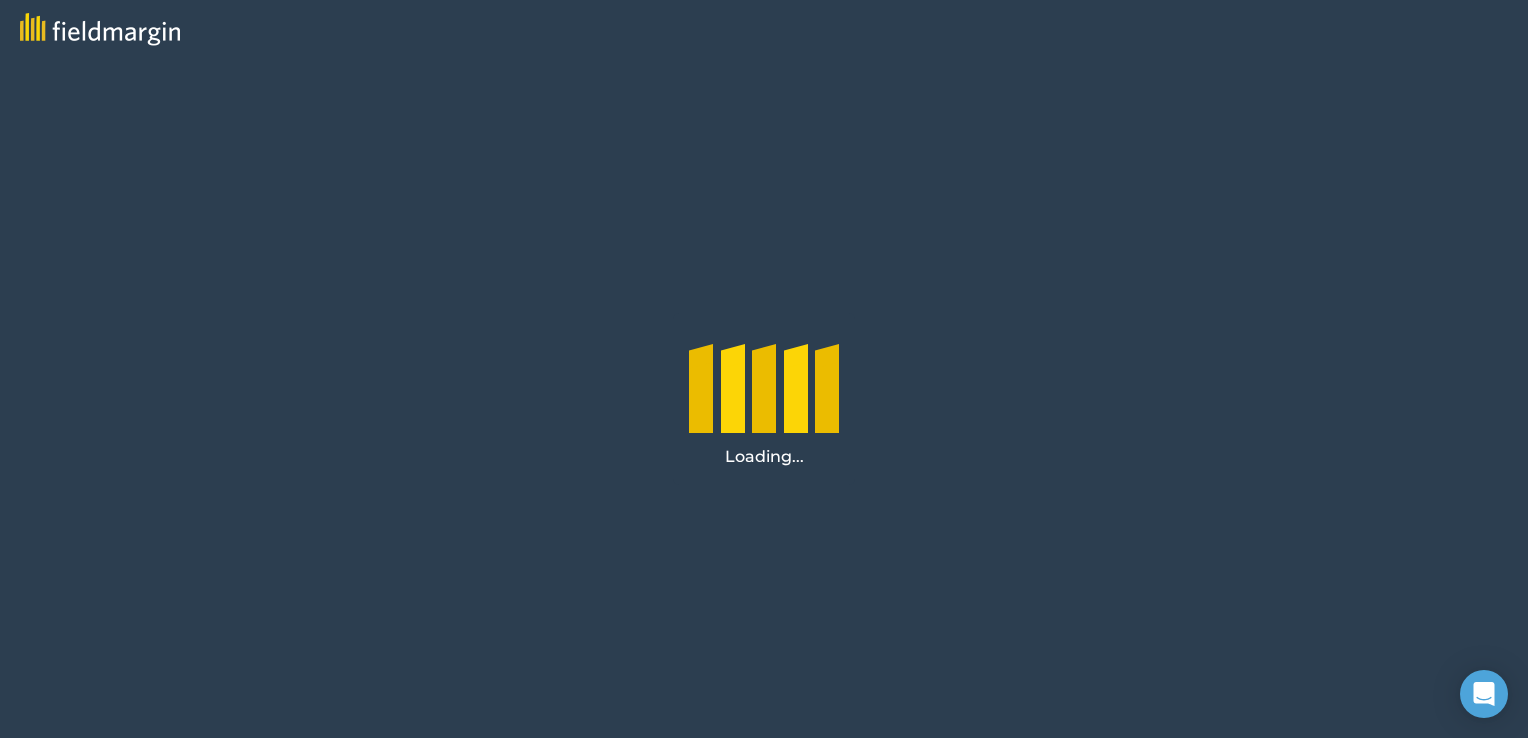 scroll, scrollTop: 0, scrollLeft: 0, axis: both 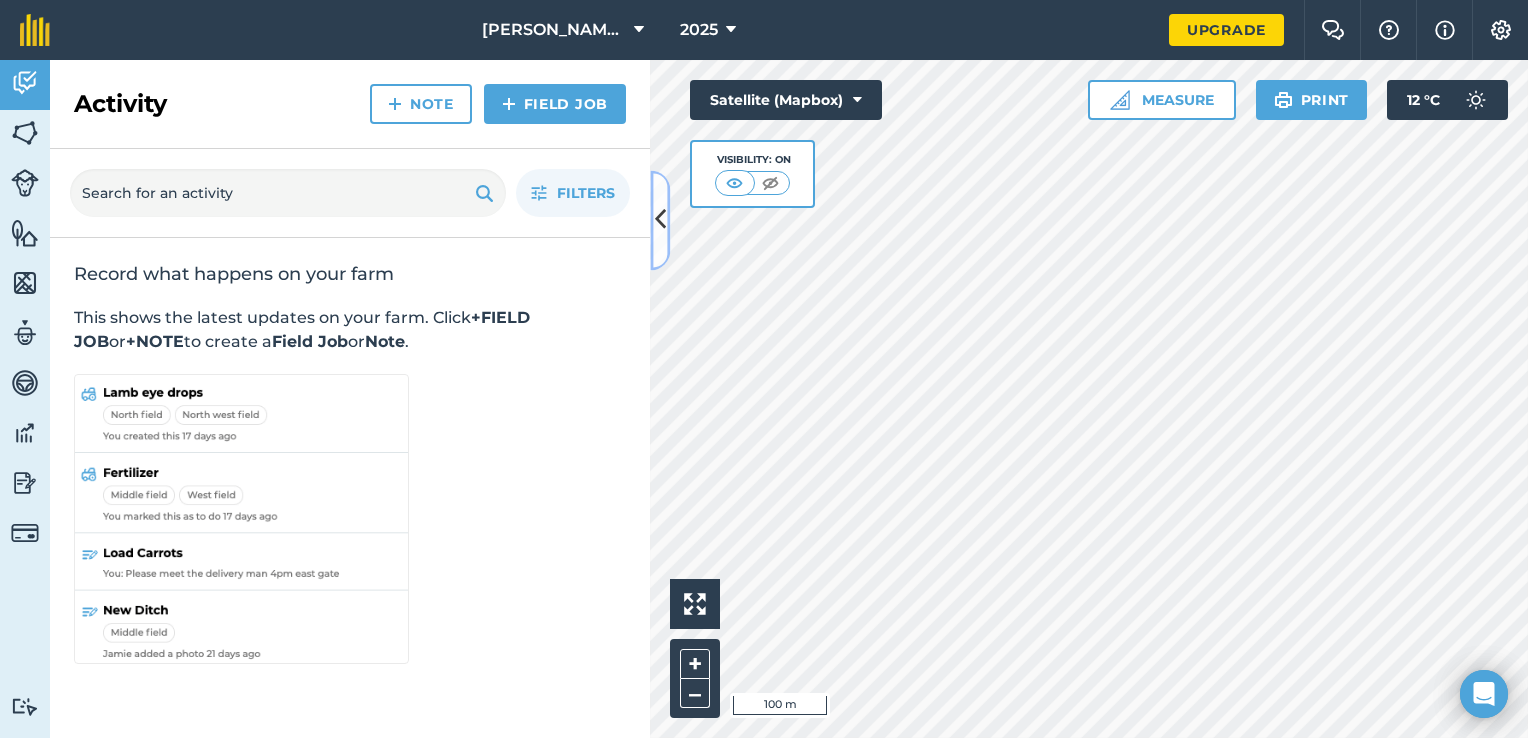 click at bounding box center [660, 220] 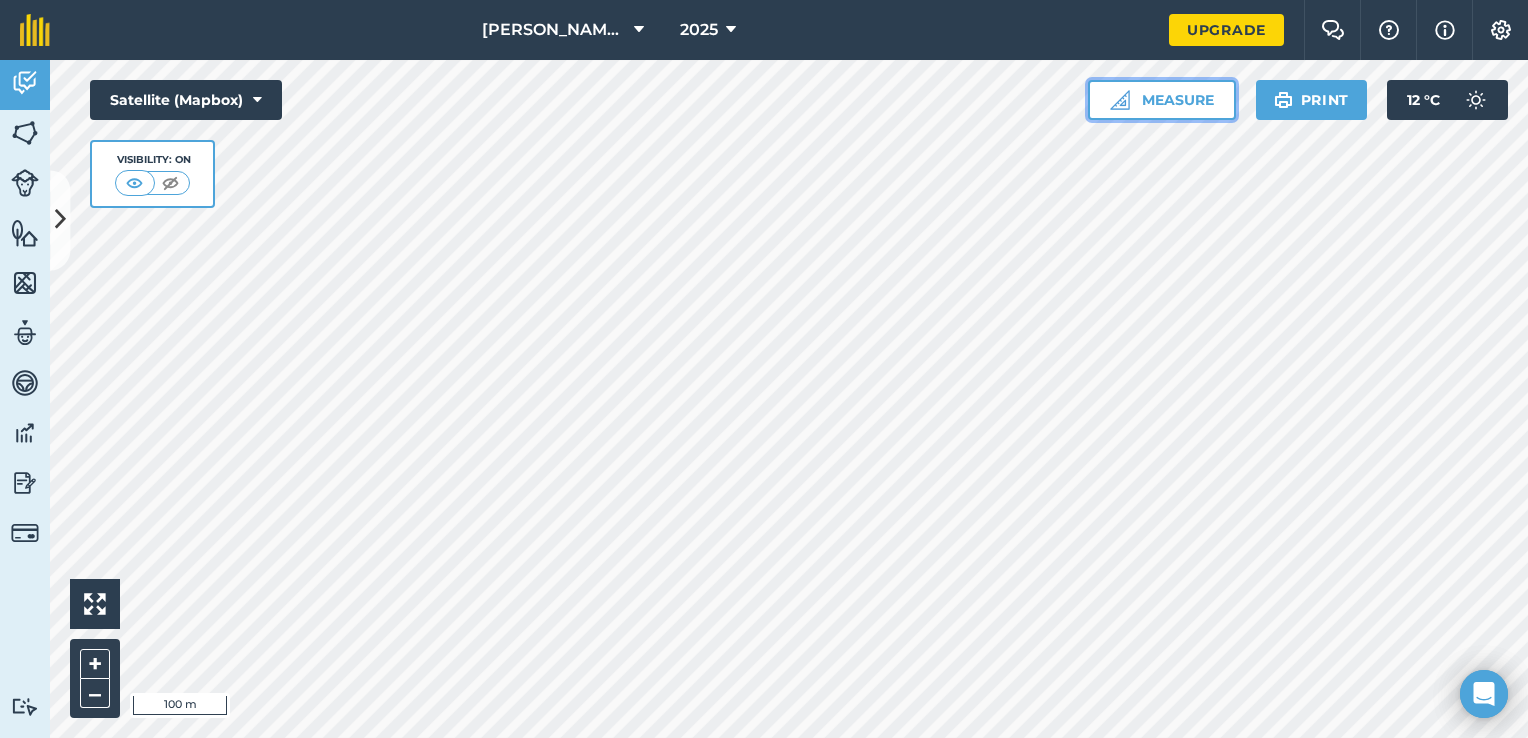 click on "Measure" at bounding box center (1162, 100) 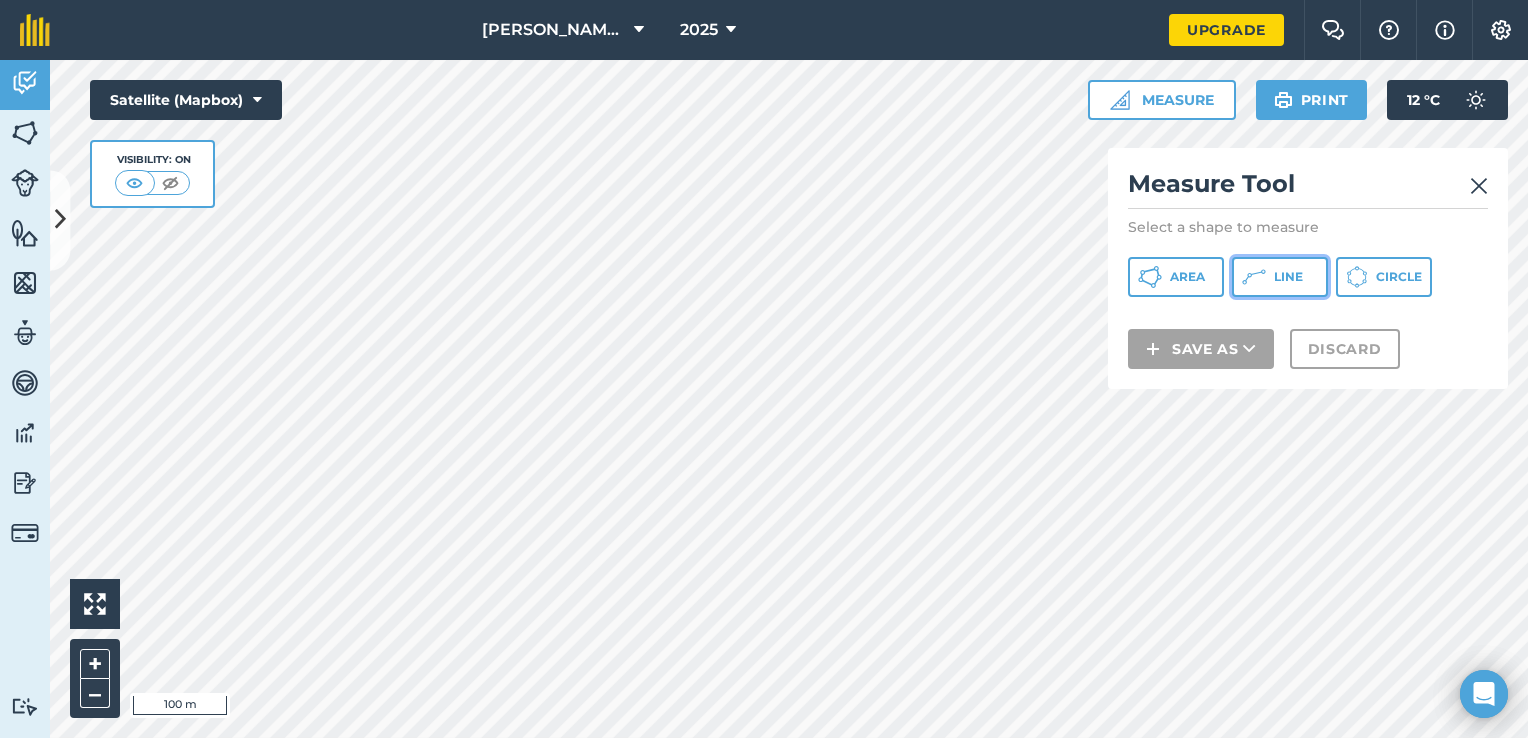 click 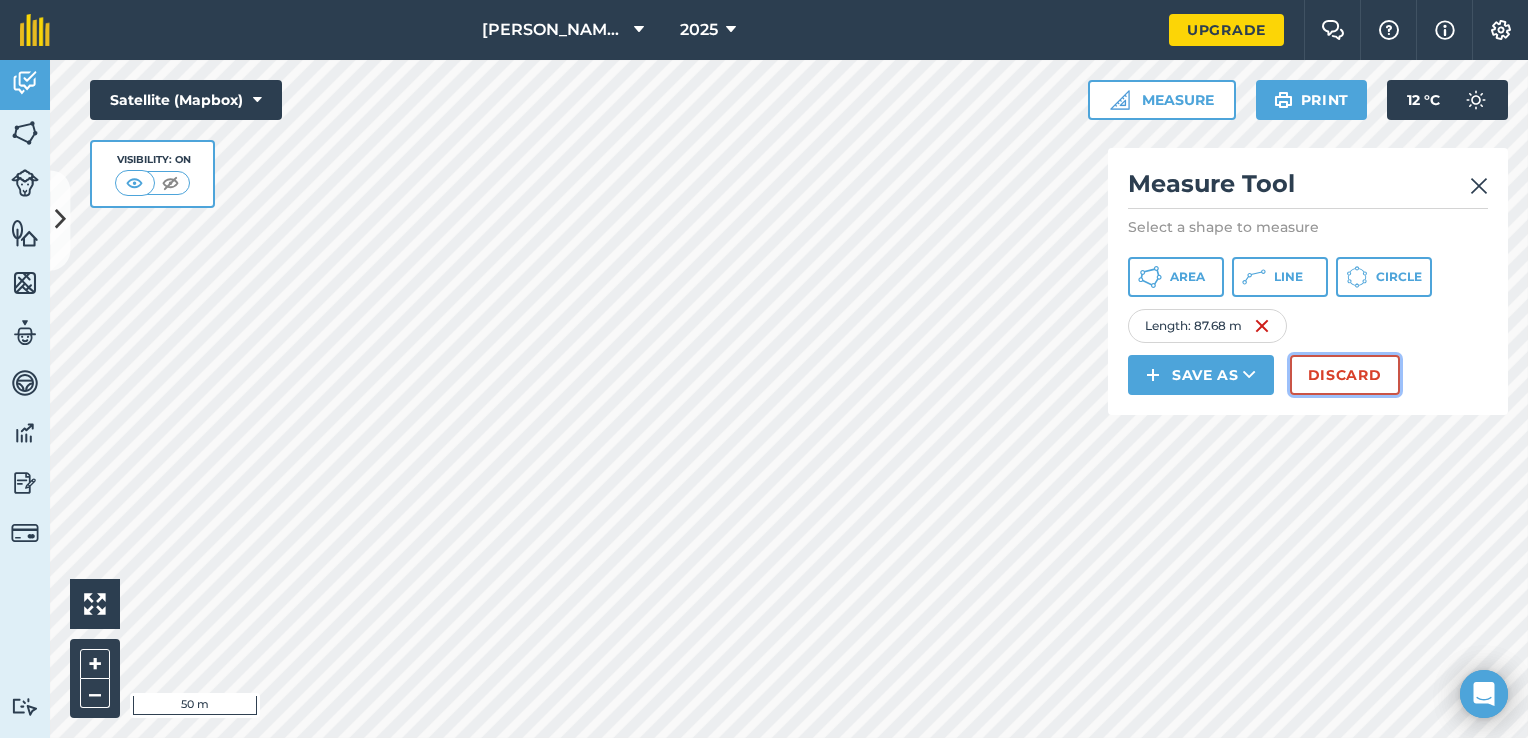 click on "Discard" at bounding box center [1345, 375] 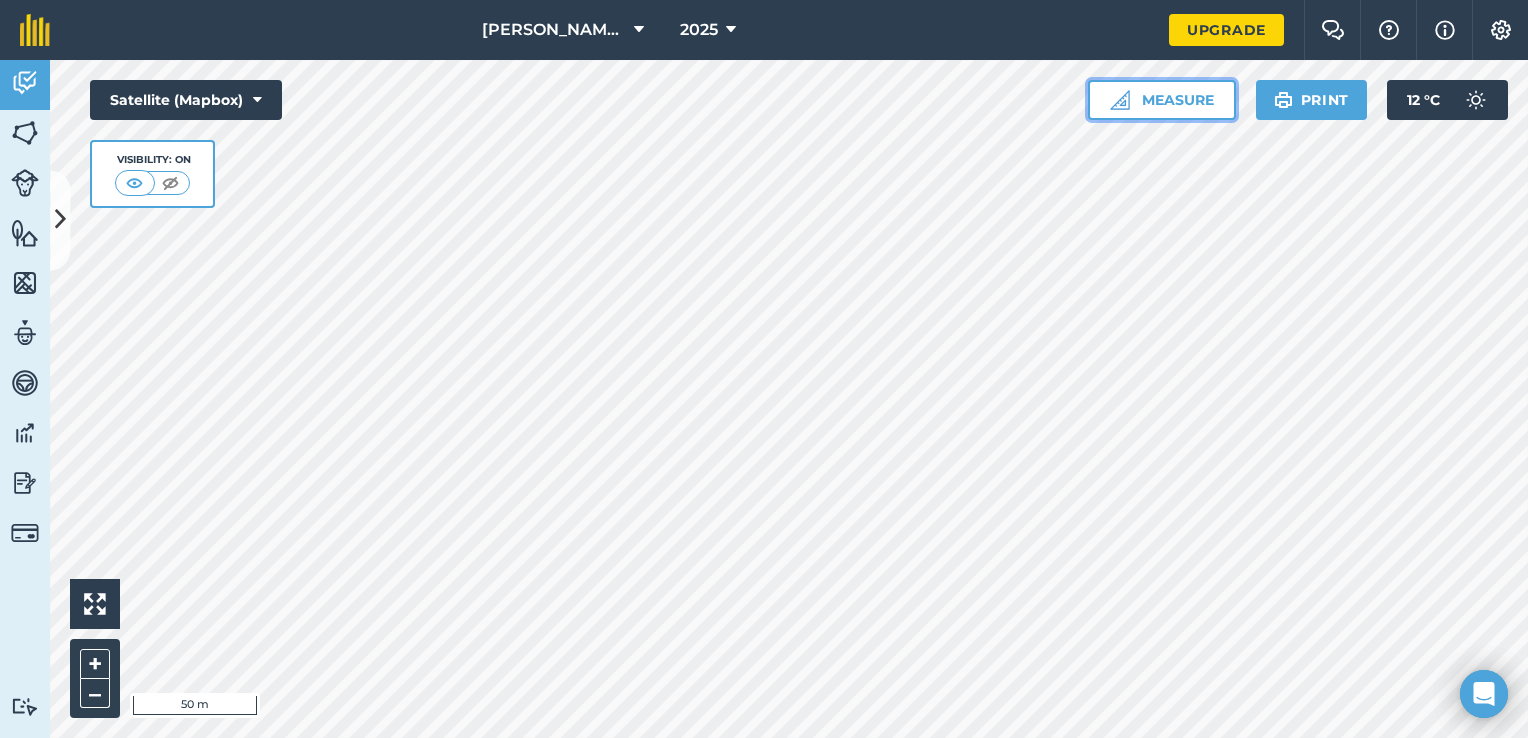 click on "Measure" at bounding box center [1162, 100] 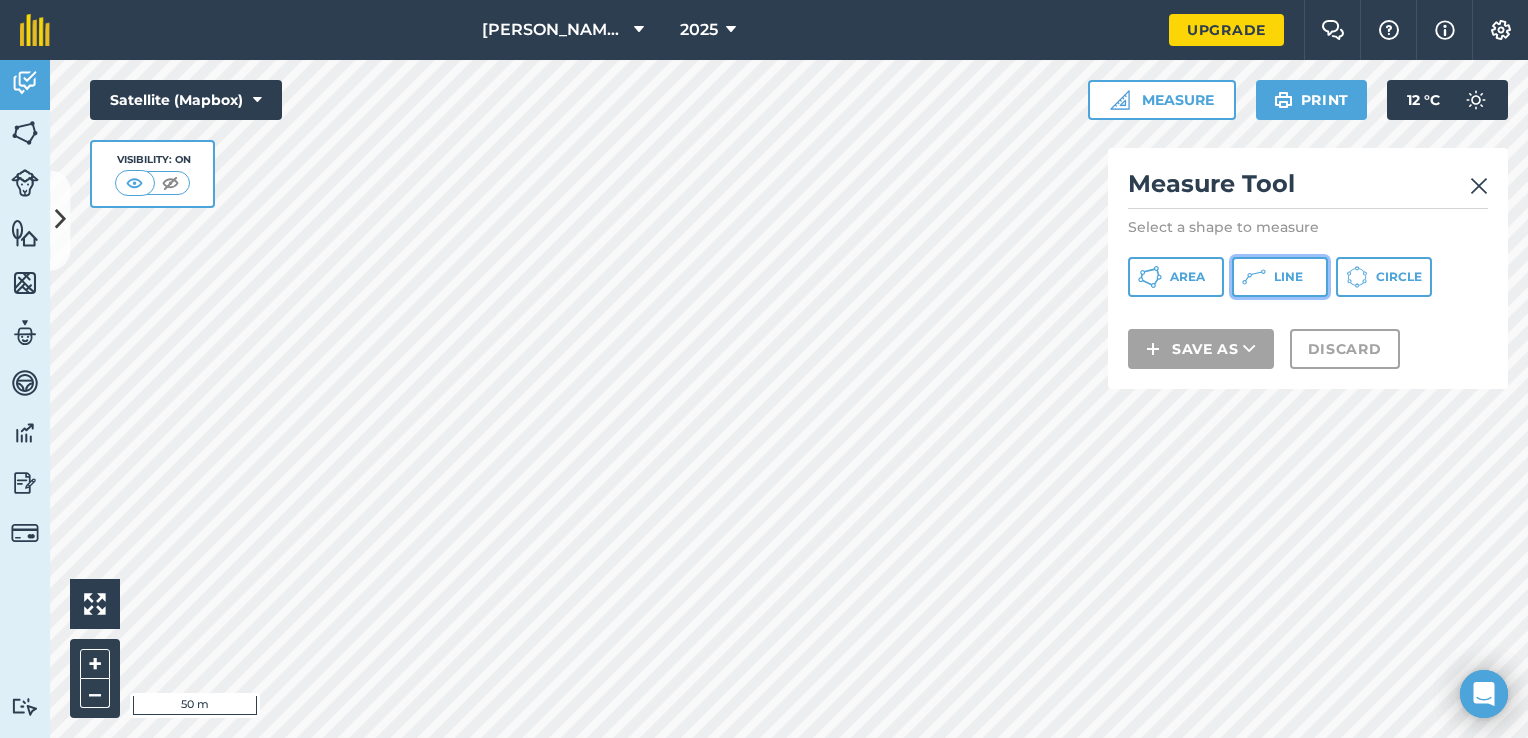 click on "Line" at bounding box center [1288, 277] 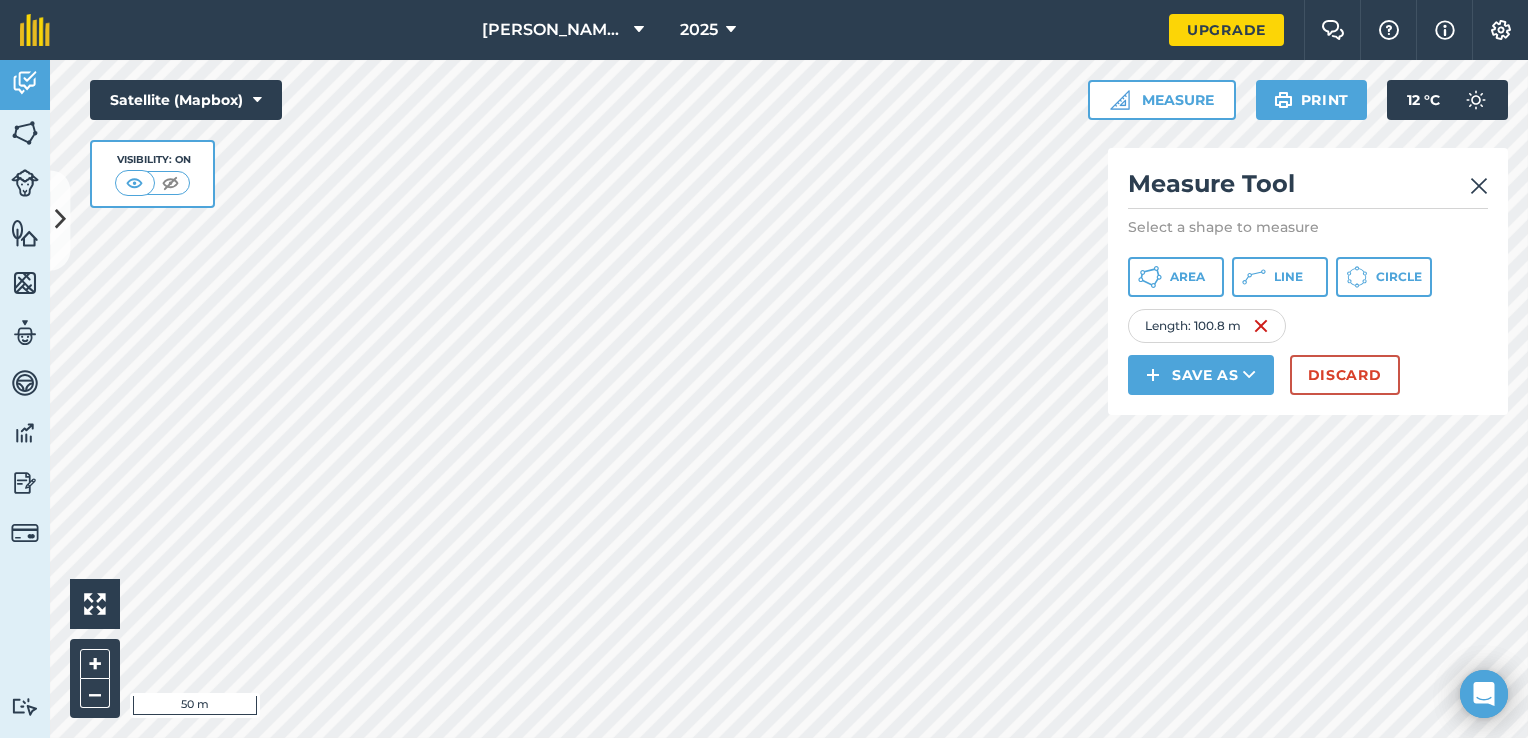 click on "Measure Tool Select a shape to measure Area Line Circle Length :   100.8   m   Save as   Discard" at bounding box center (1308, 281) 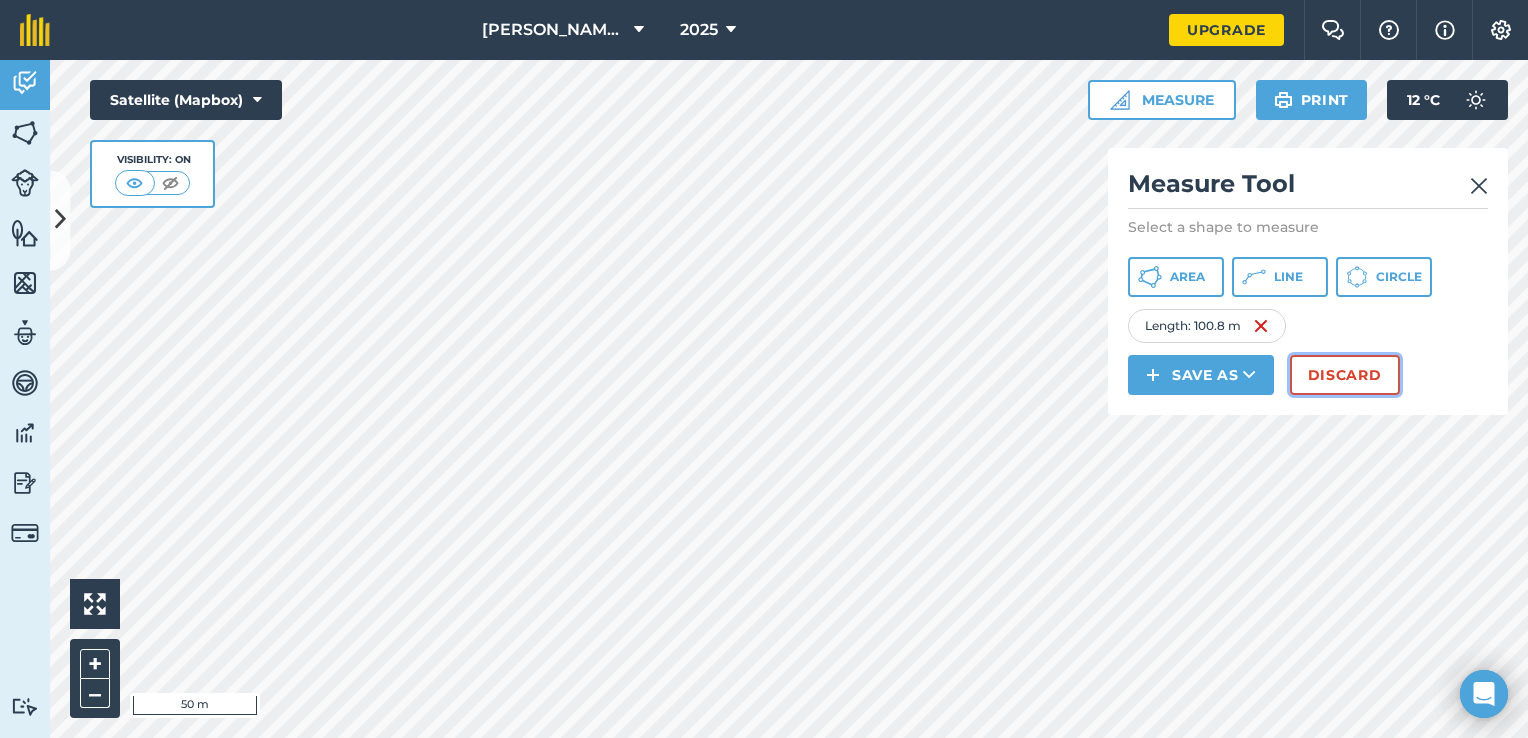 click on "Discard" at bounding box center (1345, 375) 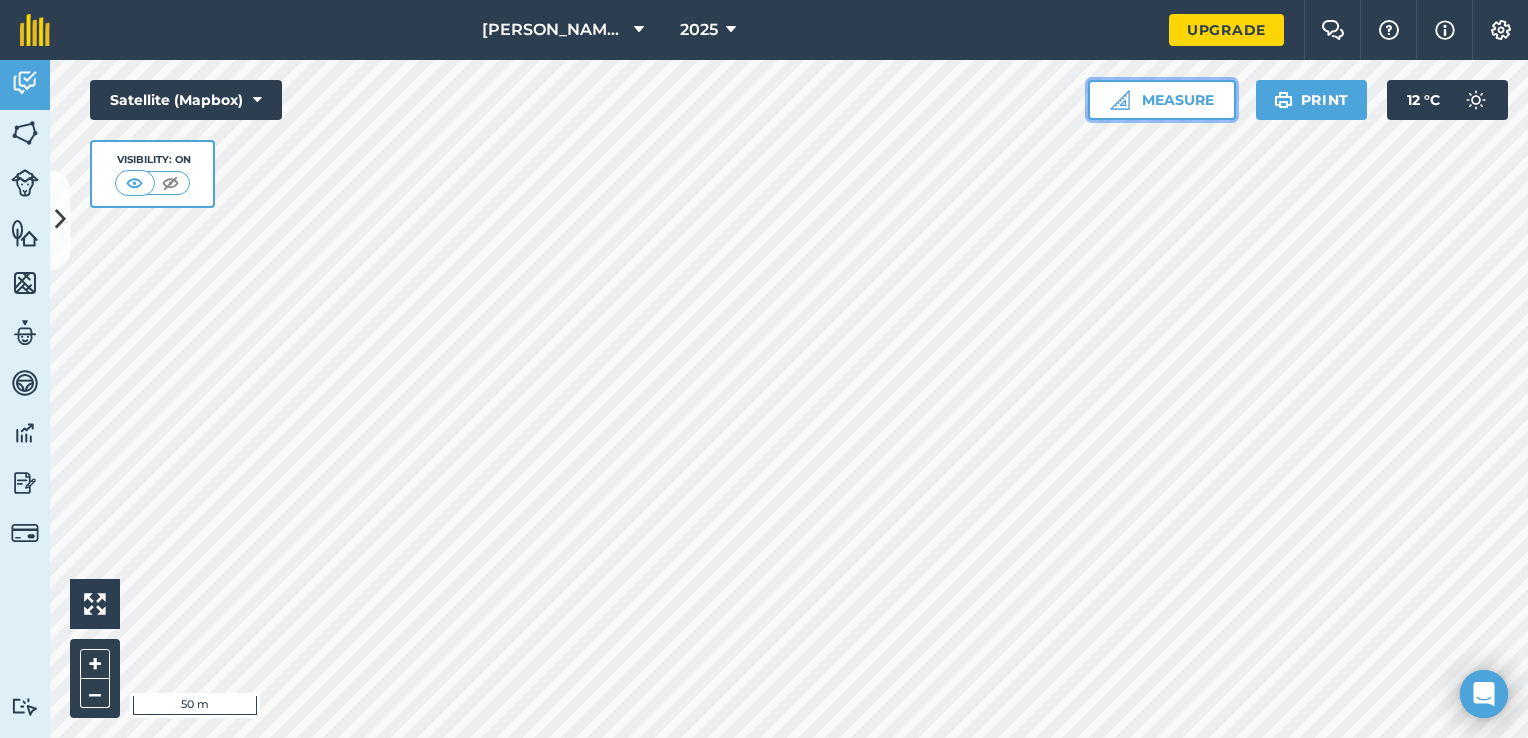 click on "Measure" at bounding box center (1162, 100) 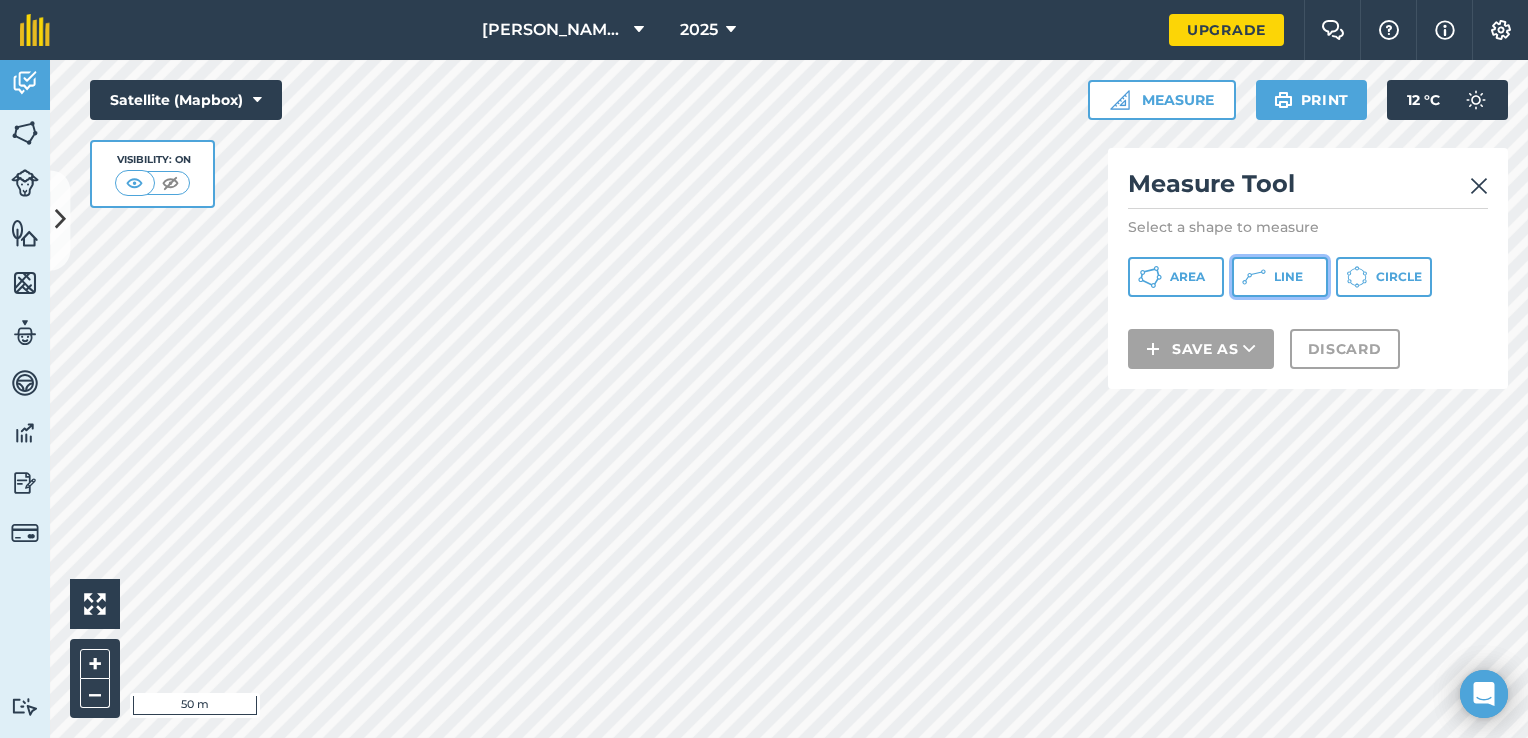 click on "Line" at bounding box center [1280, 277] 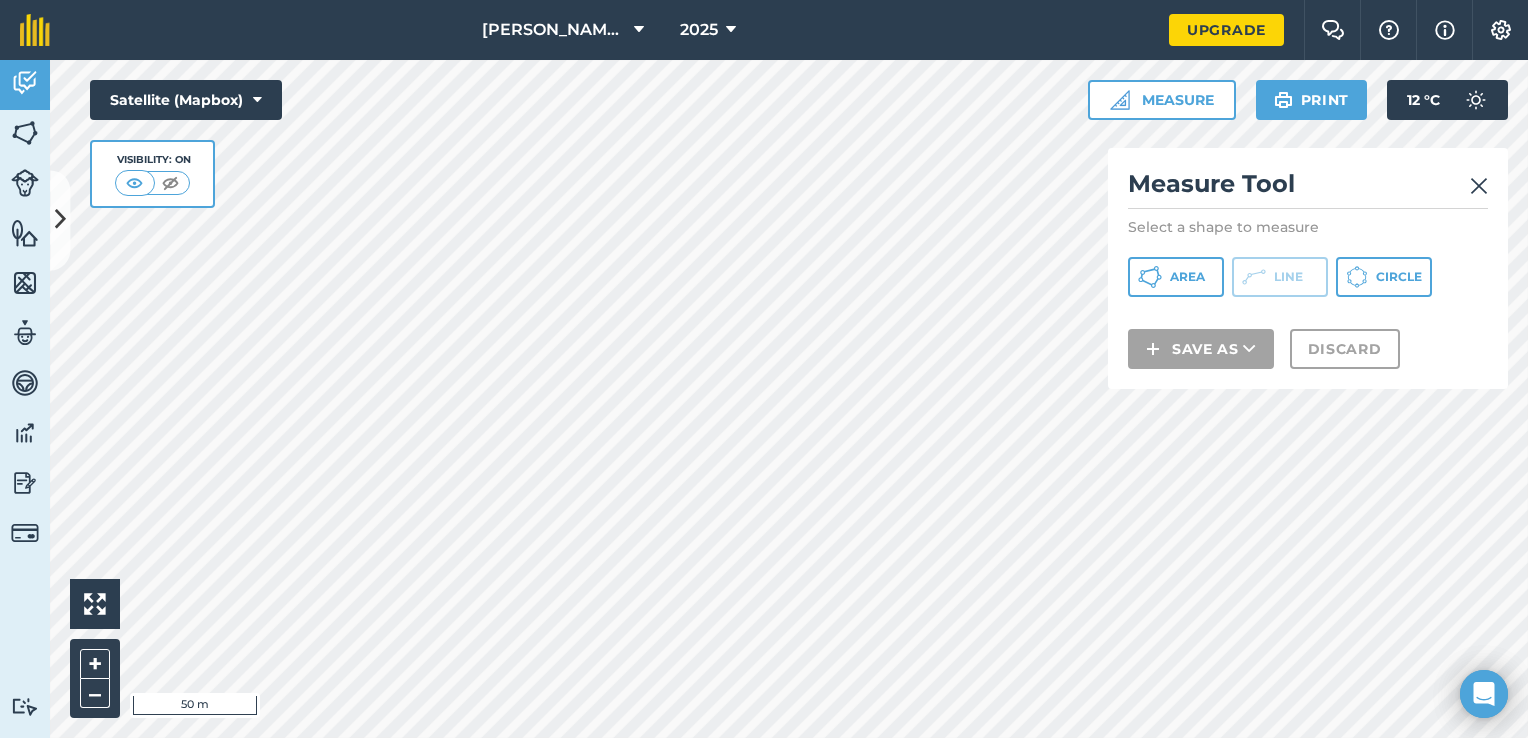 click at bounding box center [1479, 186] 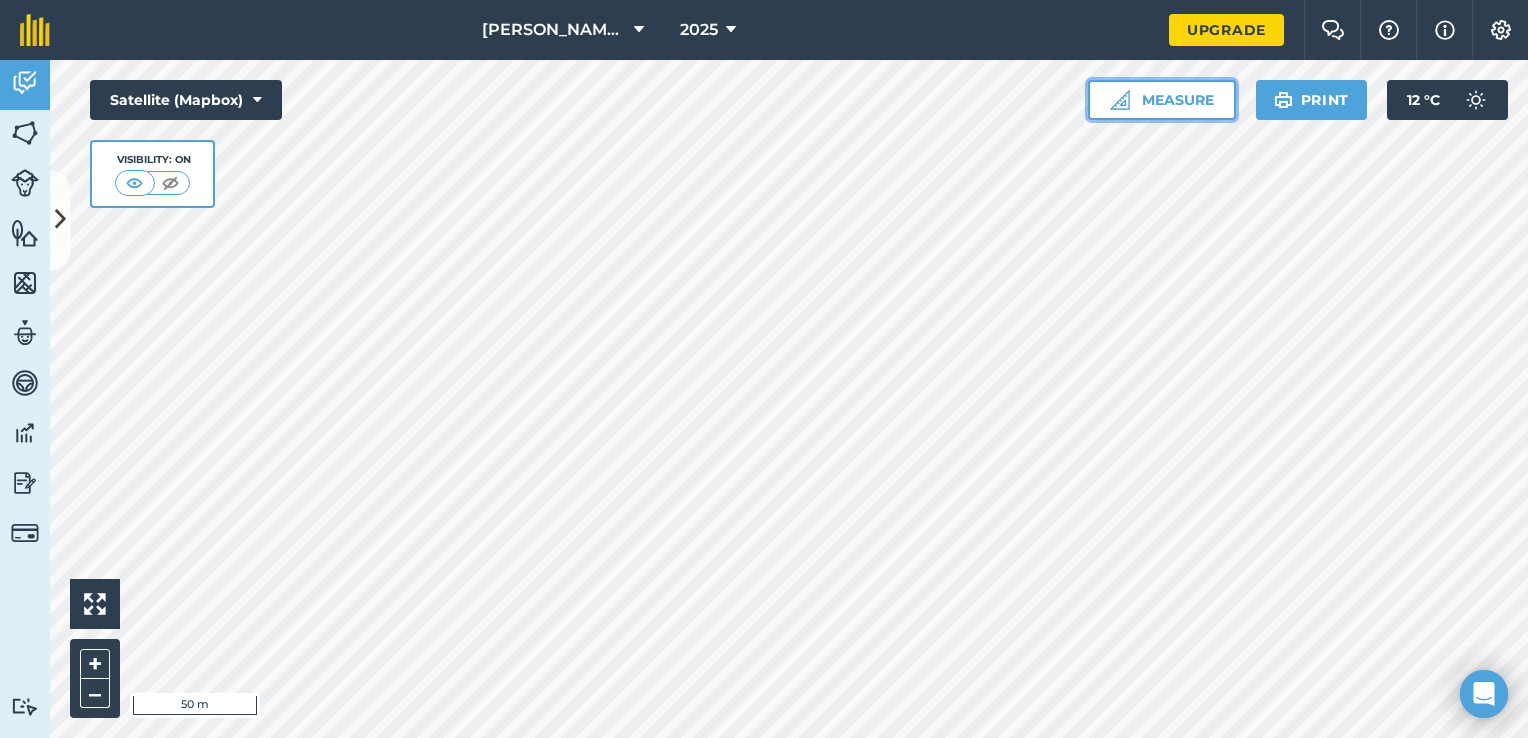 click on "Measure" at bounding box center [1162, 100] 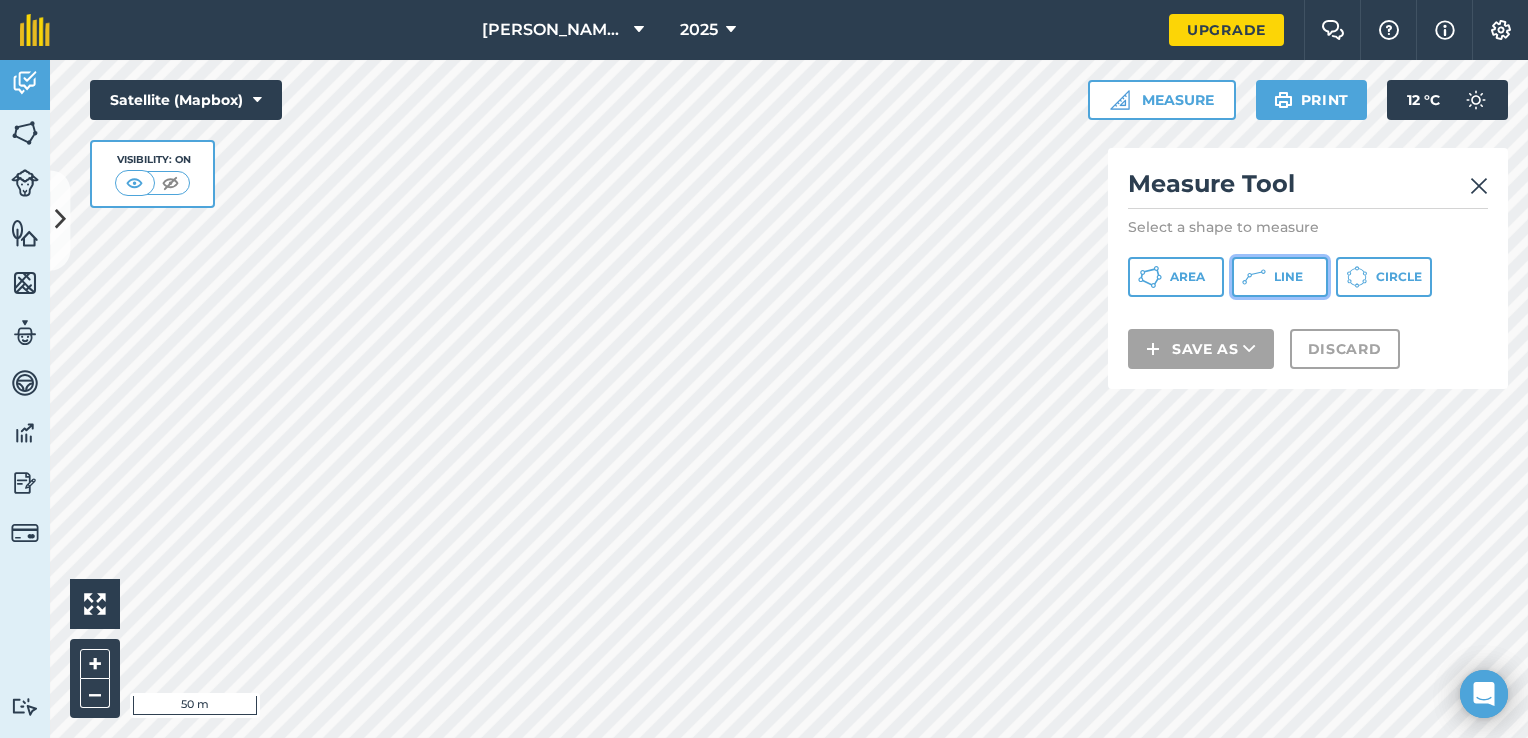click on "Line" at bounding box center [1280, 277] 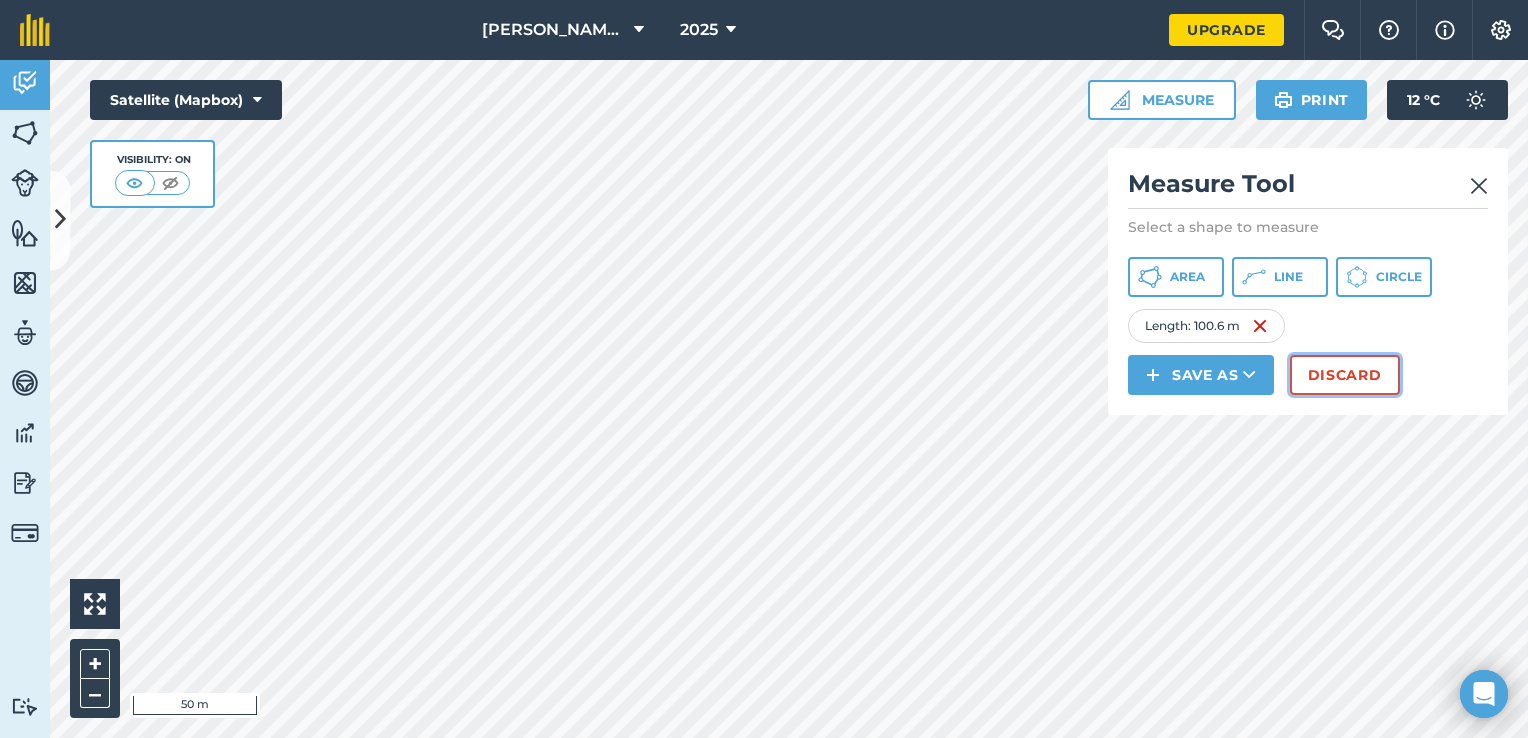 click on "Discard" at bounding box center (1345, 375) 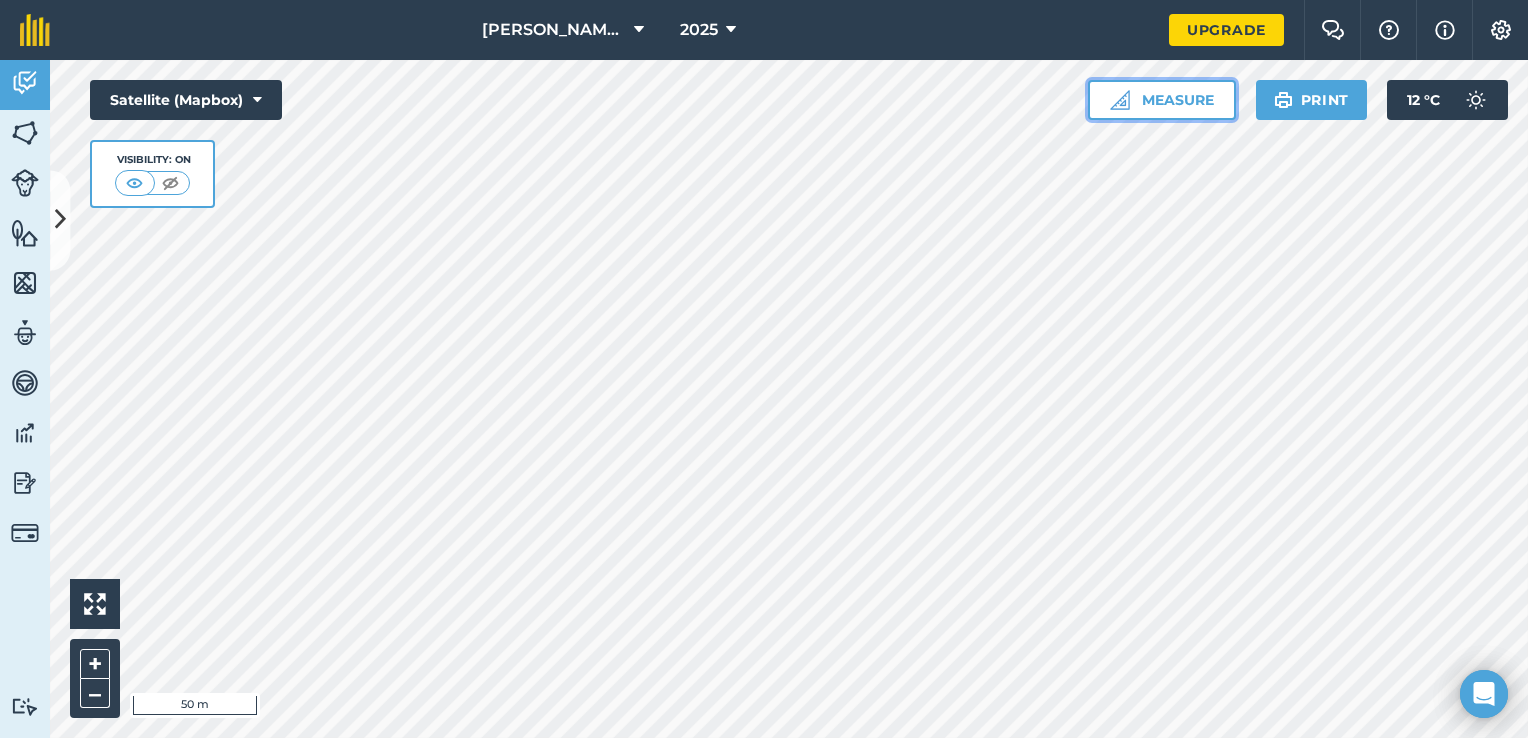 click on "Measure" at bounding box center (1162, 100) 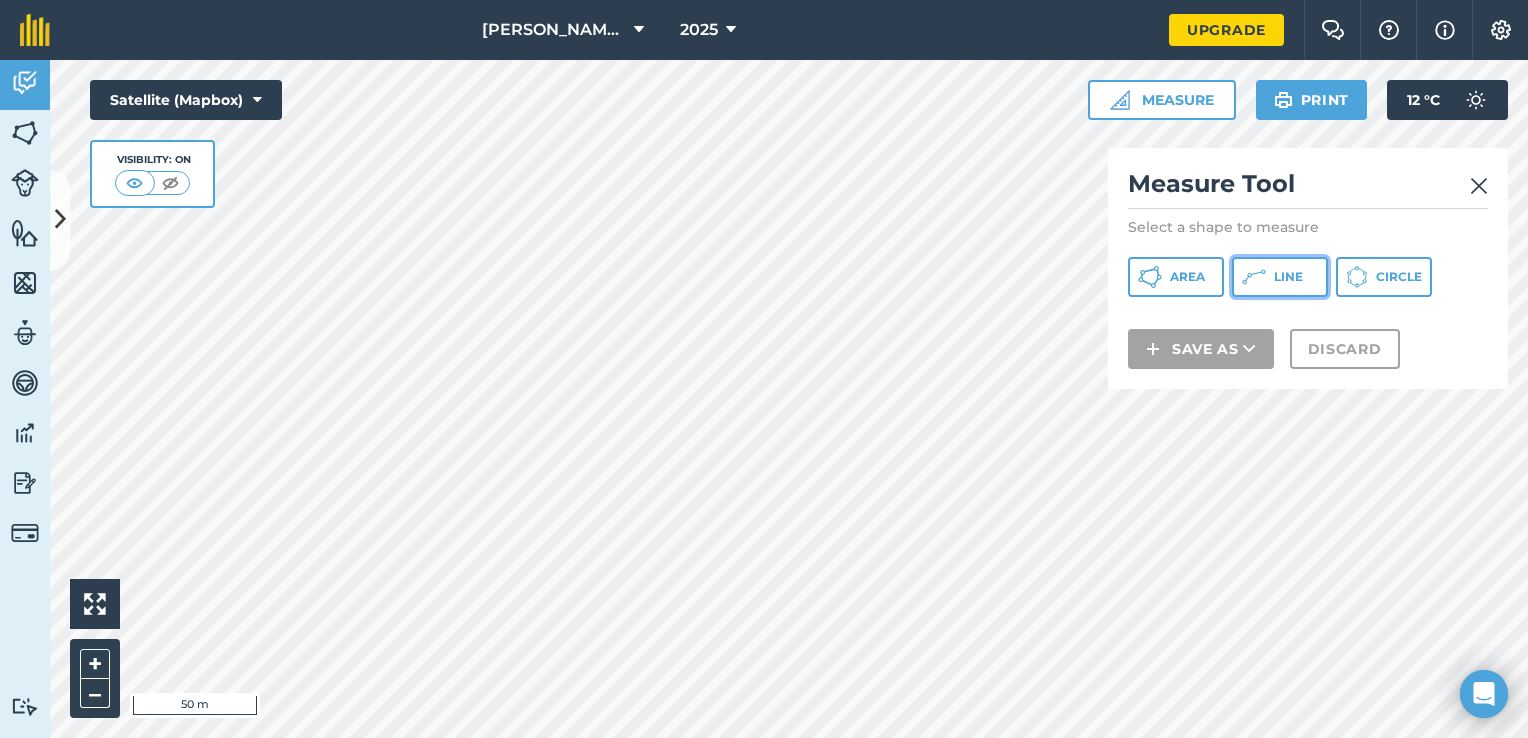 click on "Line" at bounding box center [1288, 277] 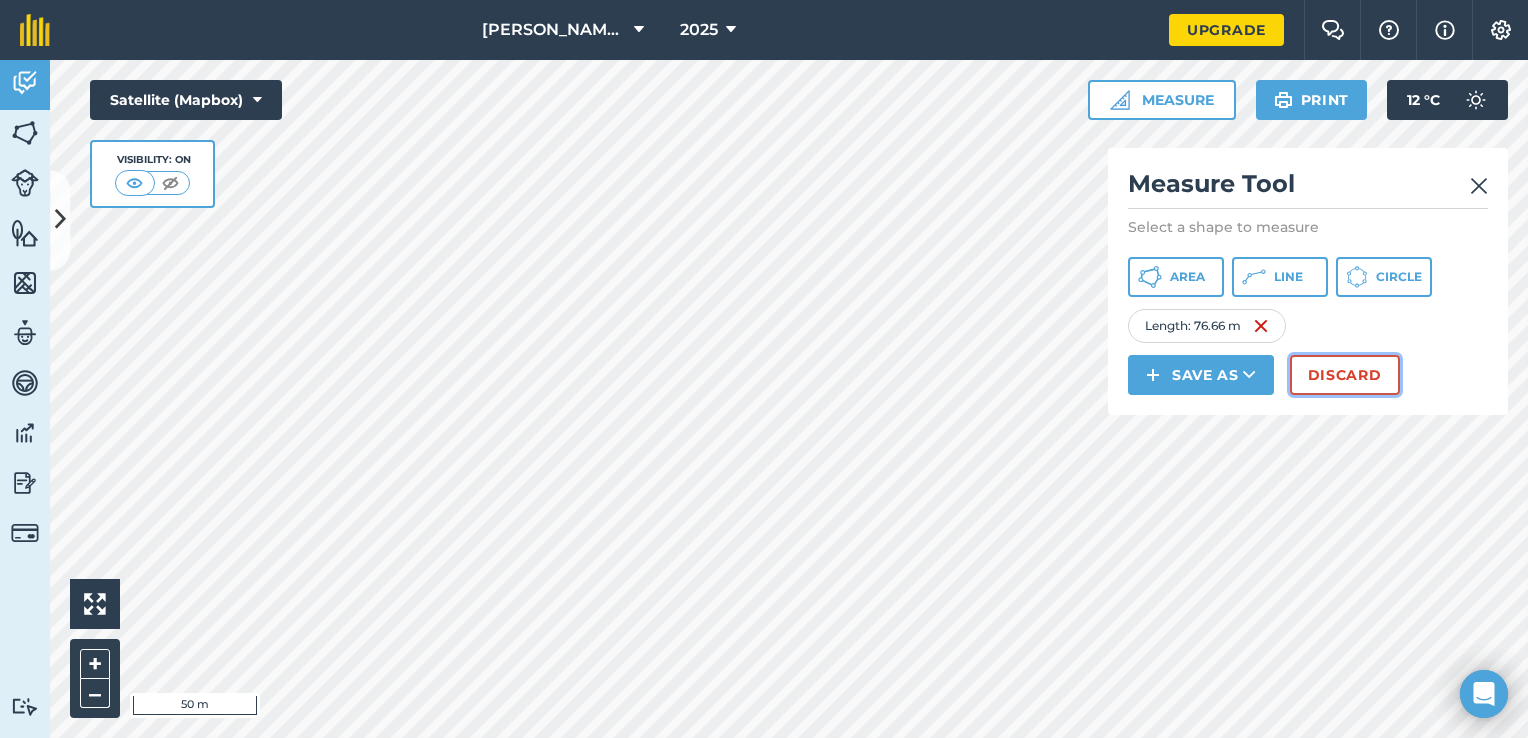 click on "Discard" at bounding box center [1345, 375] 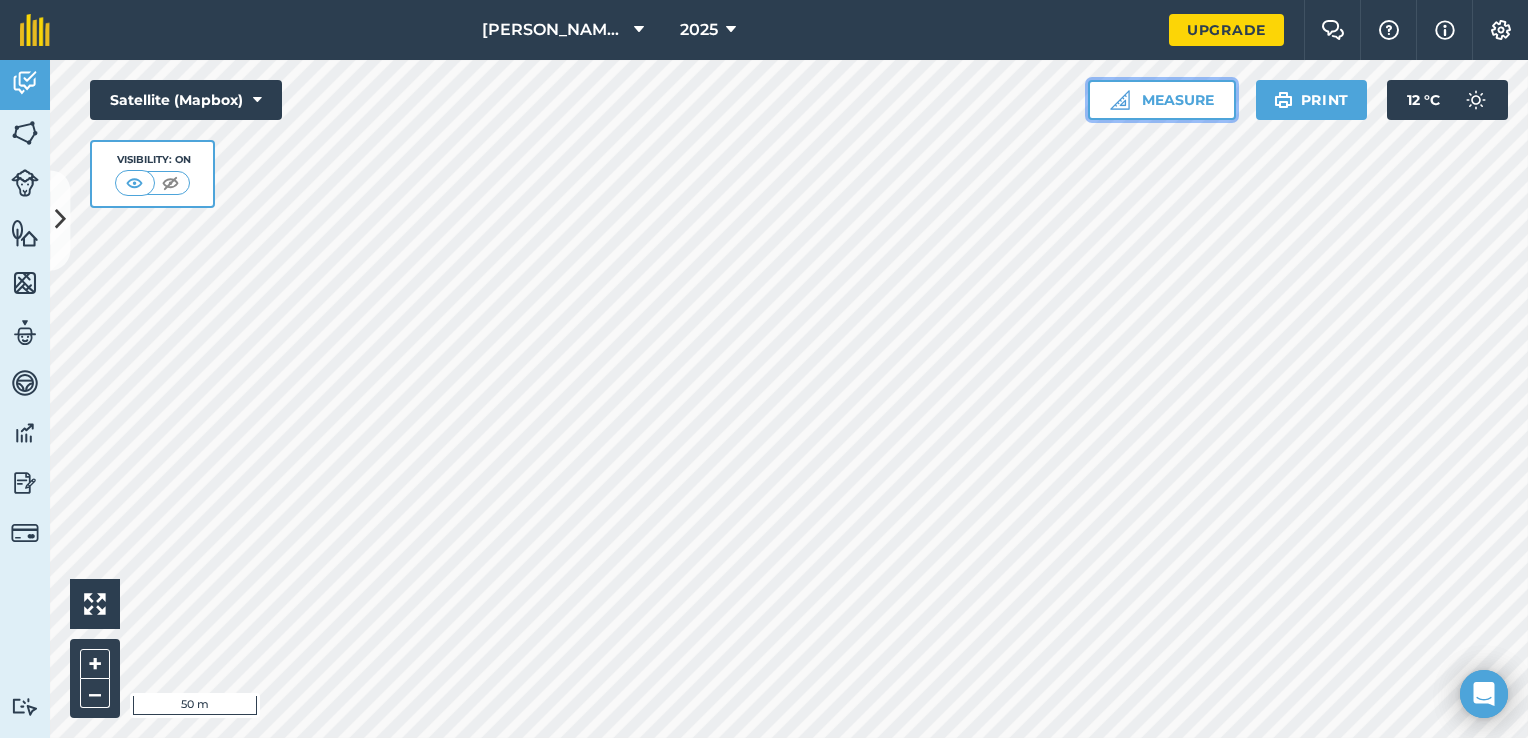 click on "Measure" at bounding box center (1162, 100) 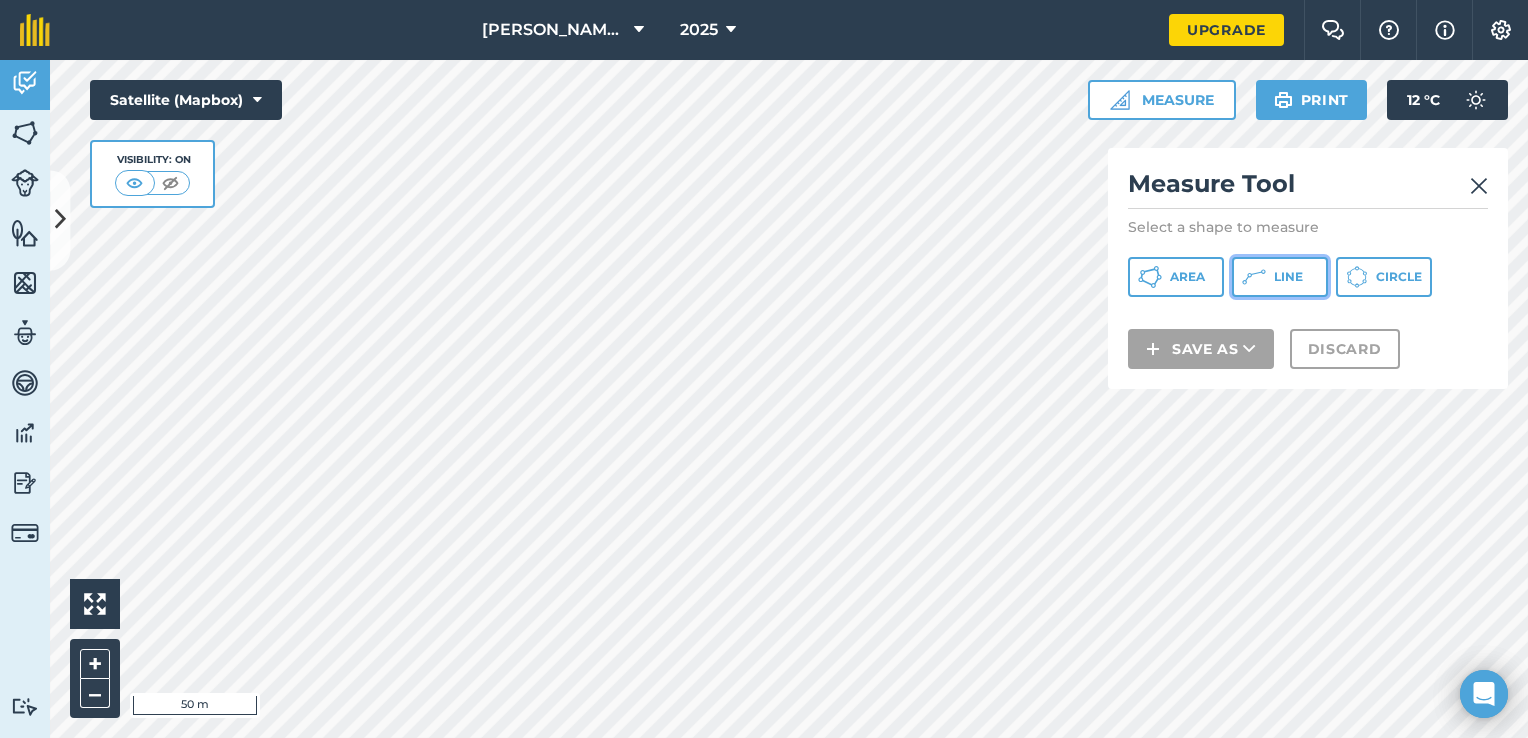 click on "Line" at bounding box center [1288, 277] 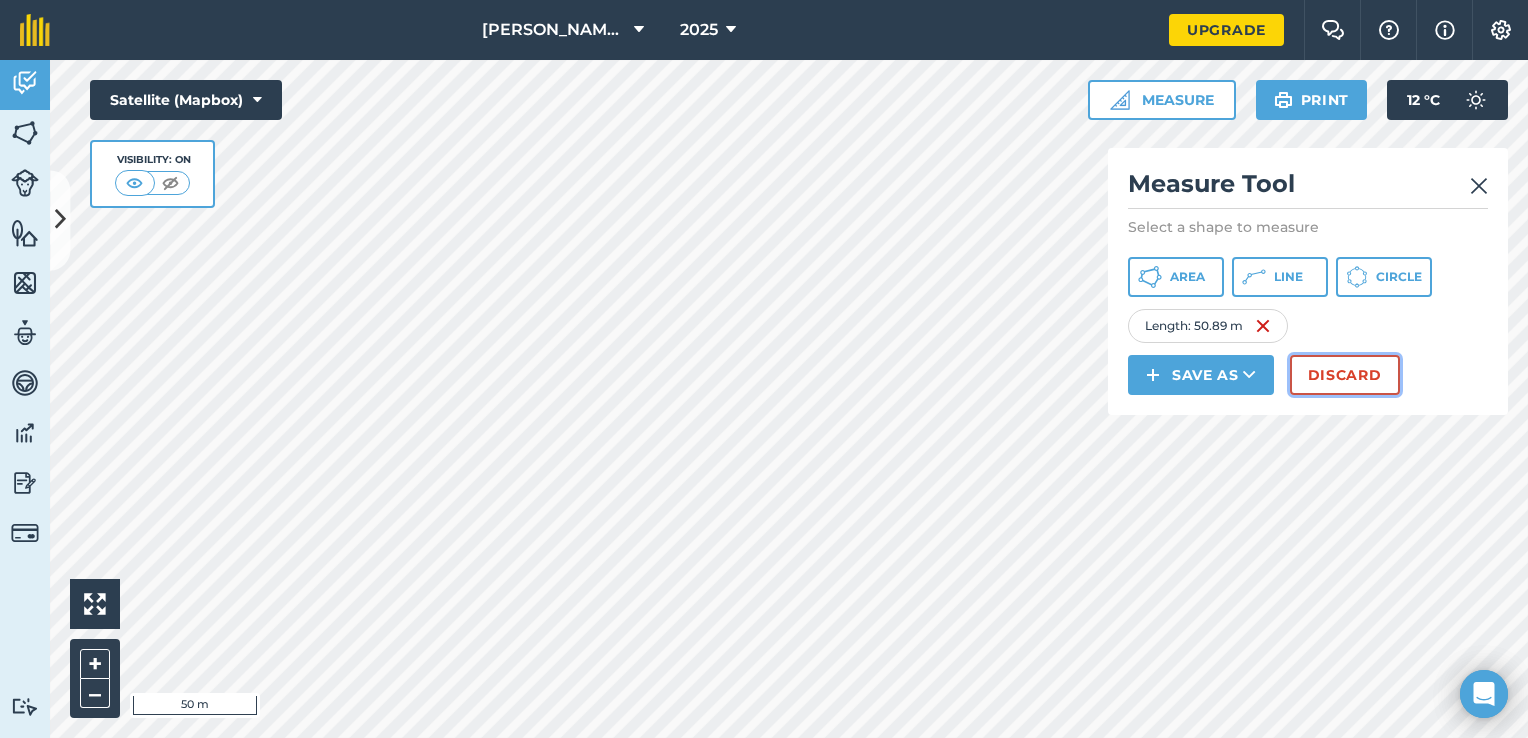 click on "Discard" at bounding box center (1345, 375) 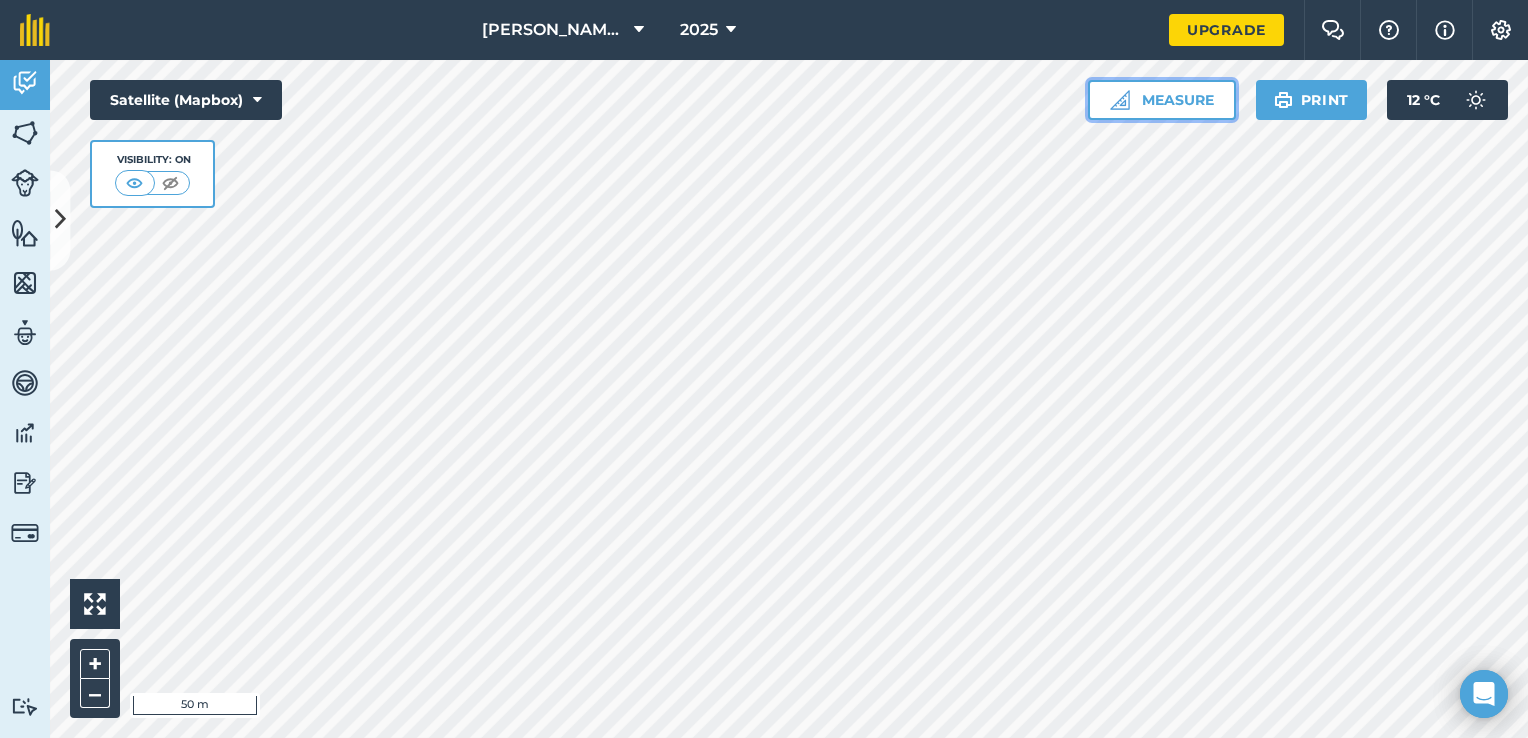 click on "Measure" at bounding box center [1162, 100] 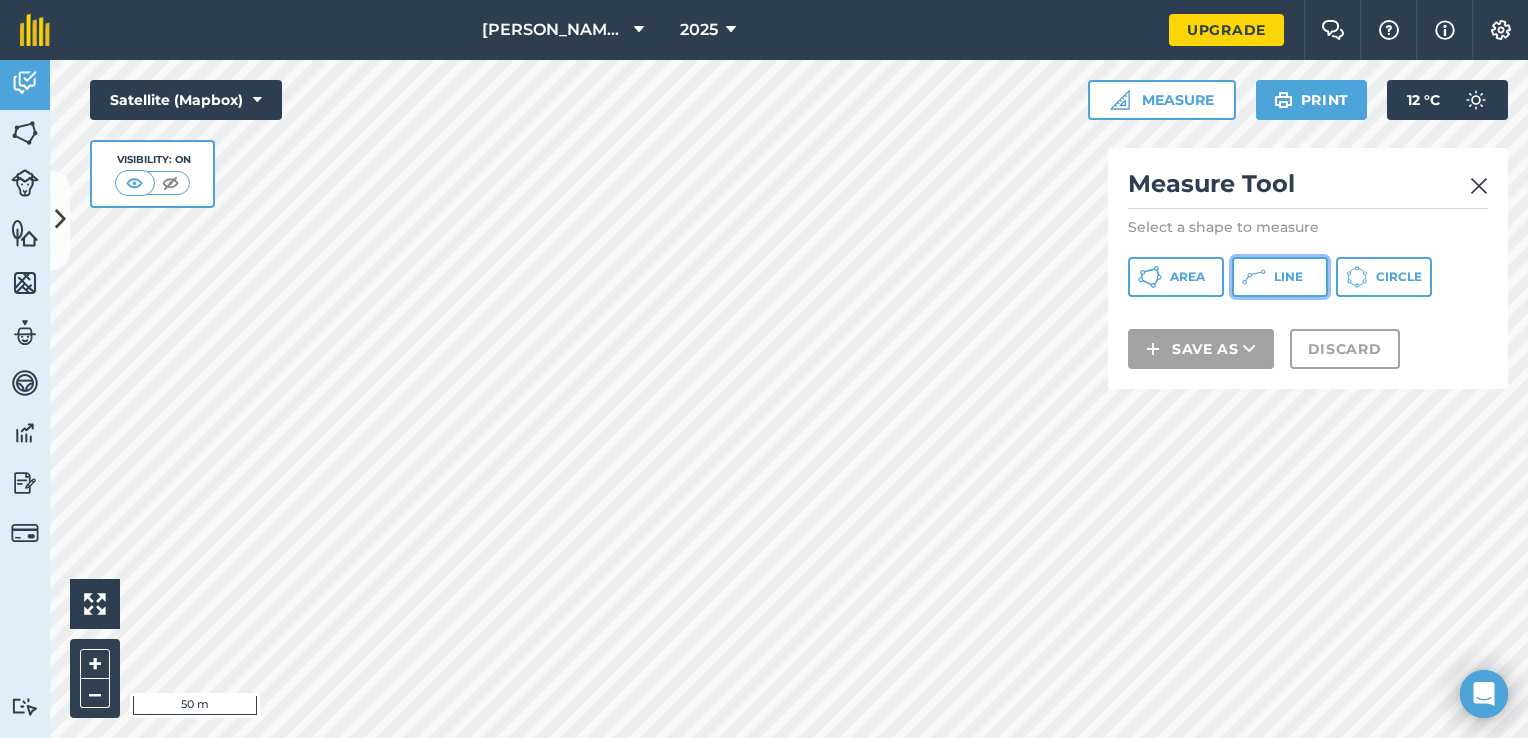 click on "Line" at bounding box center [1280, 277] 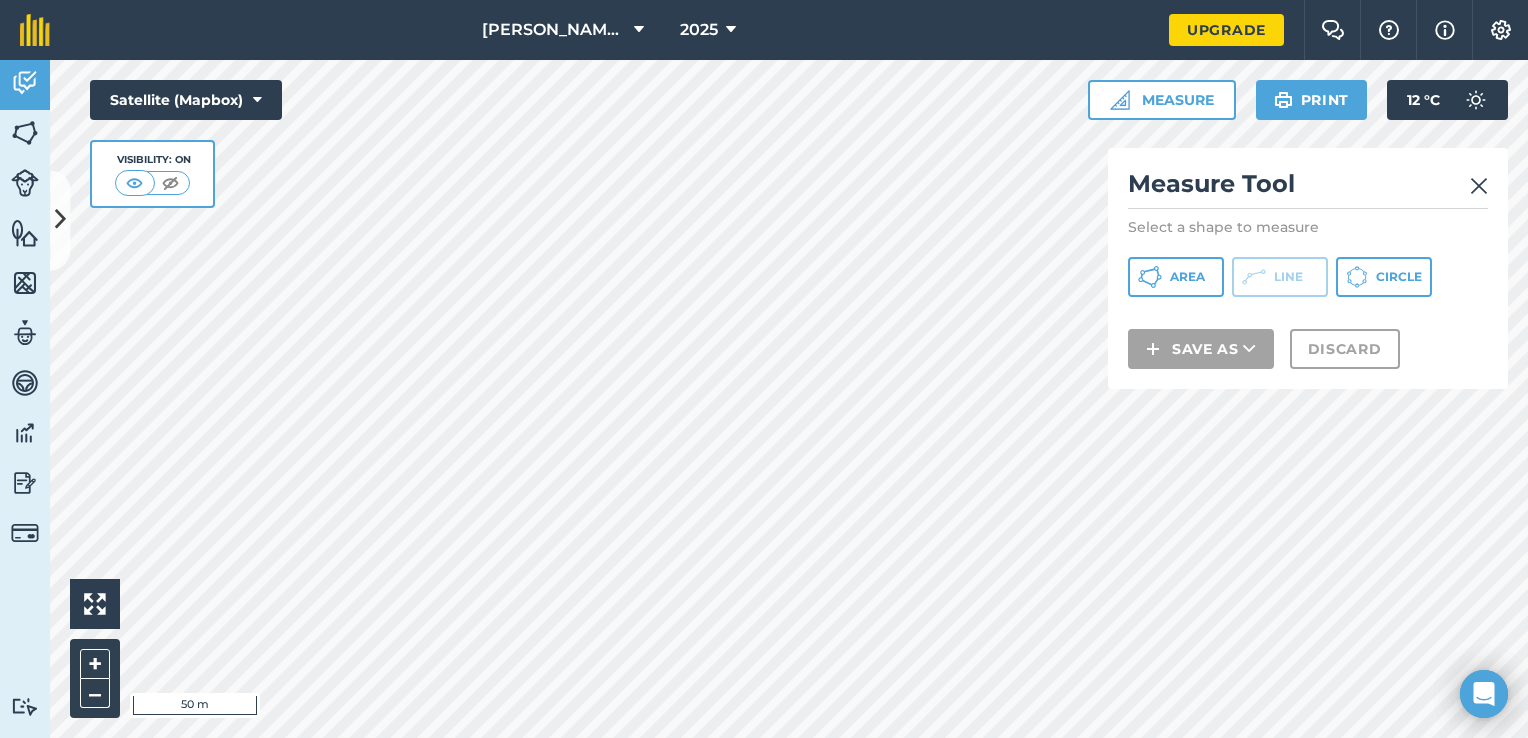 click at bounding box center [1479, 186] 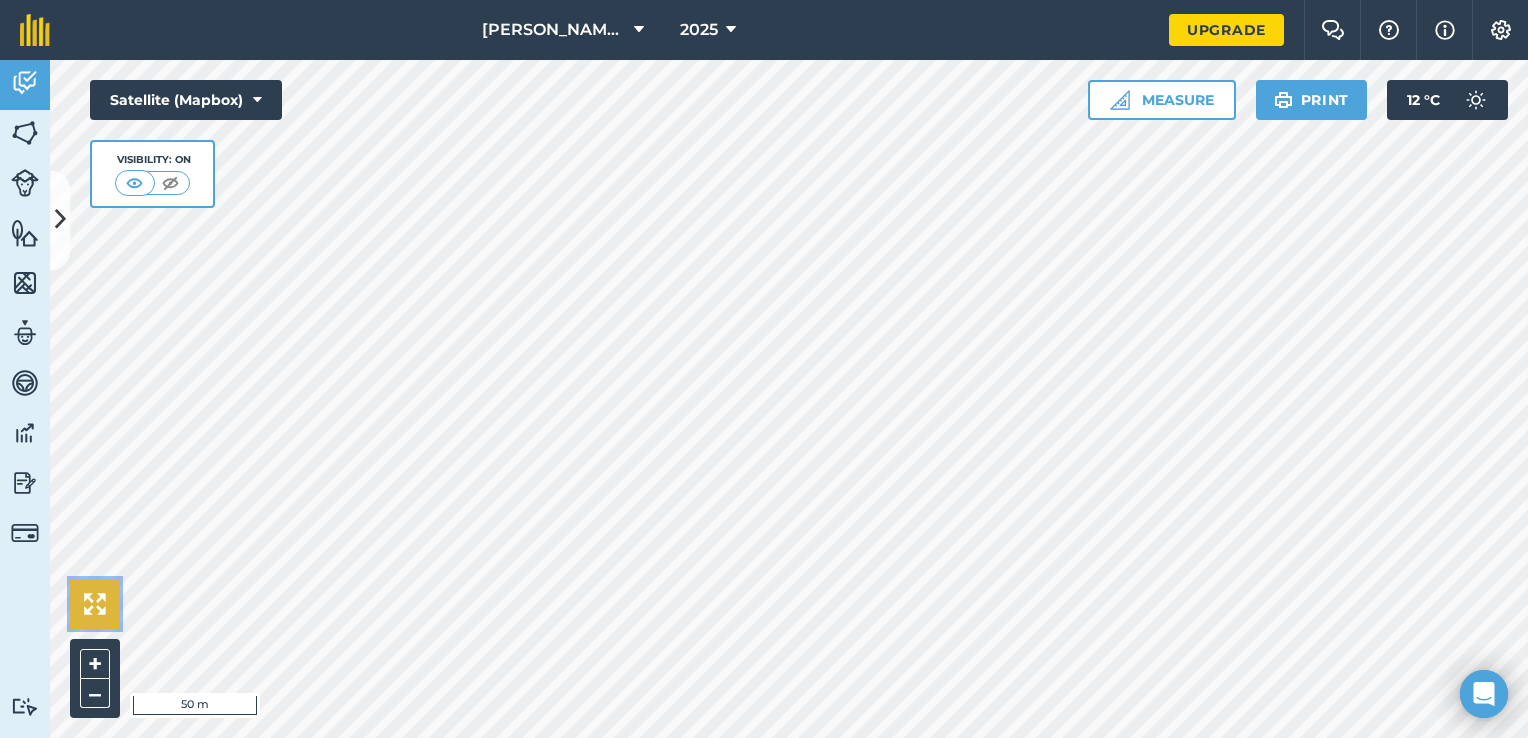 click at bounding box center [95, 604] 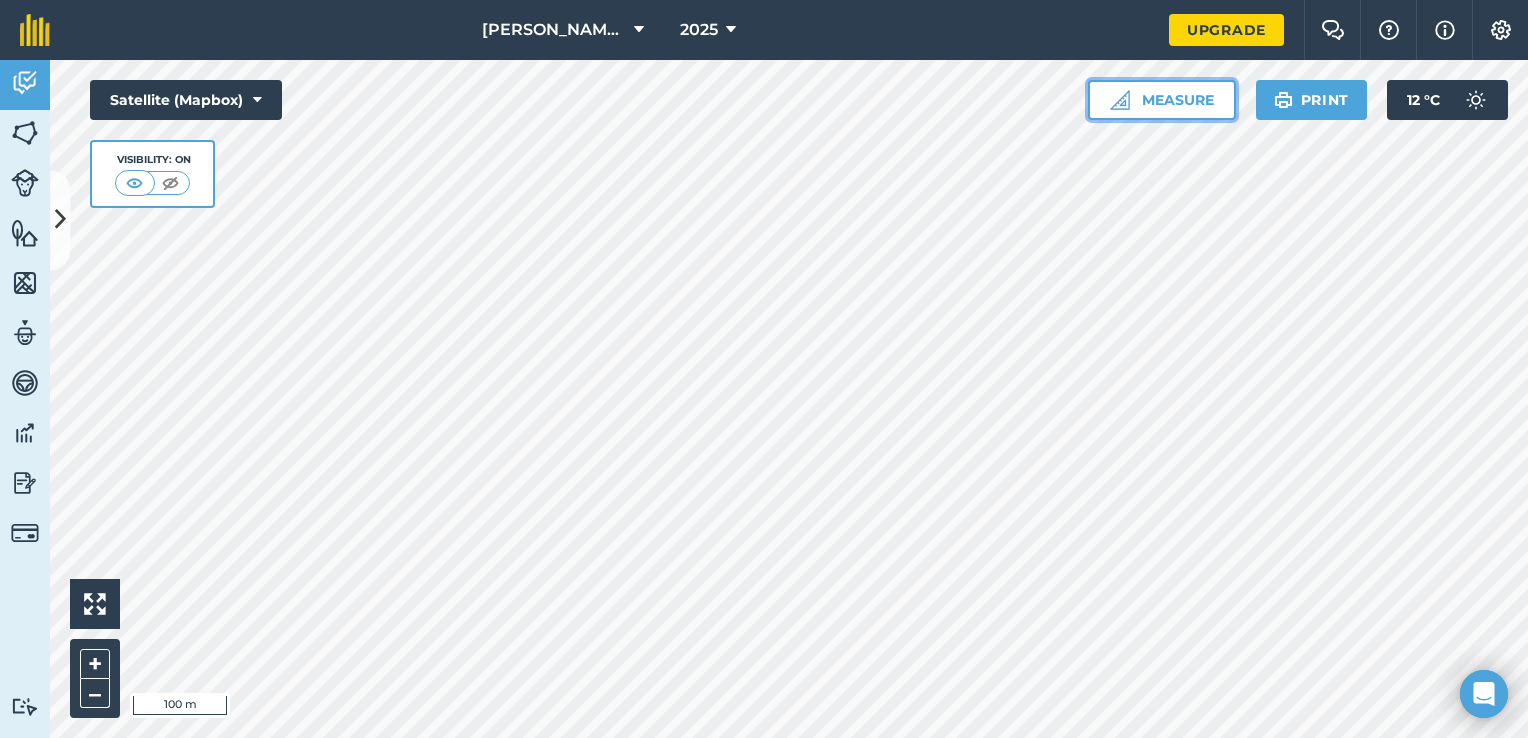 click on "Measure" at bounding box center [1162, 100] 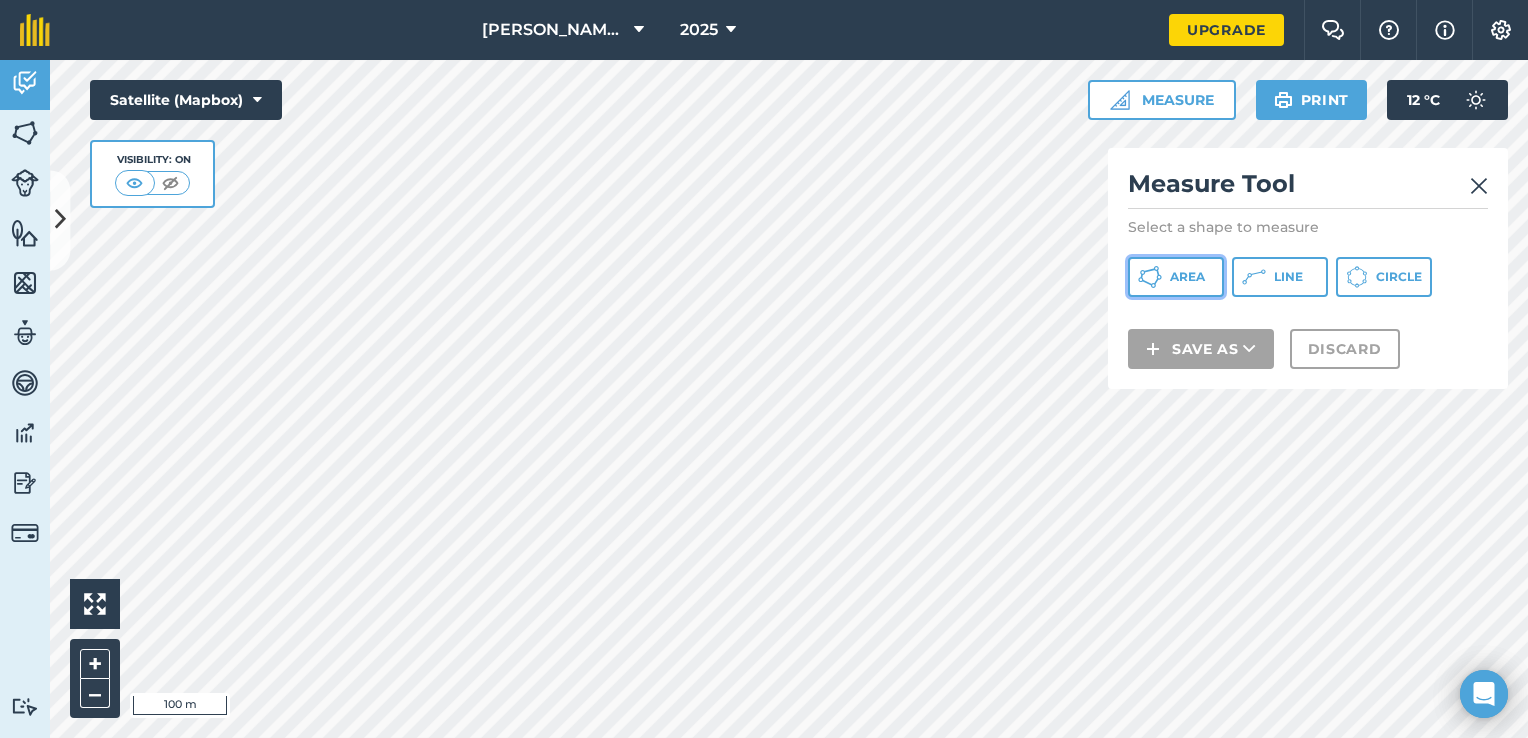 click on "Area" at bounding box center (1187, 277) 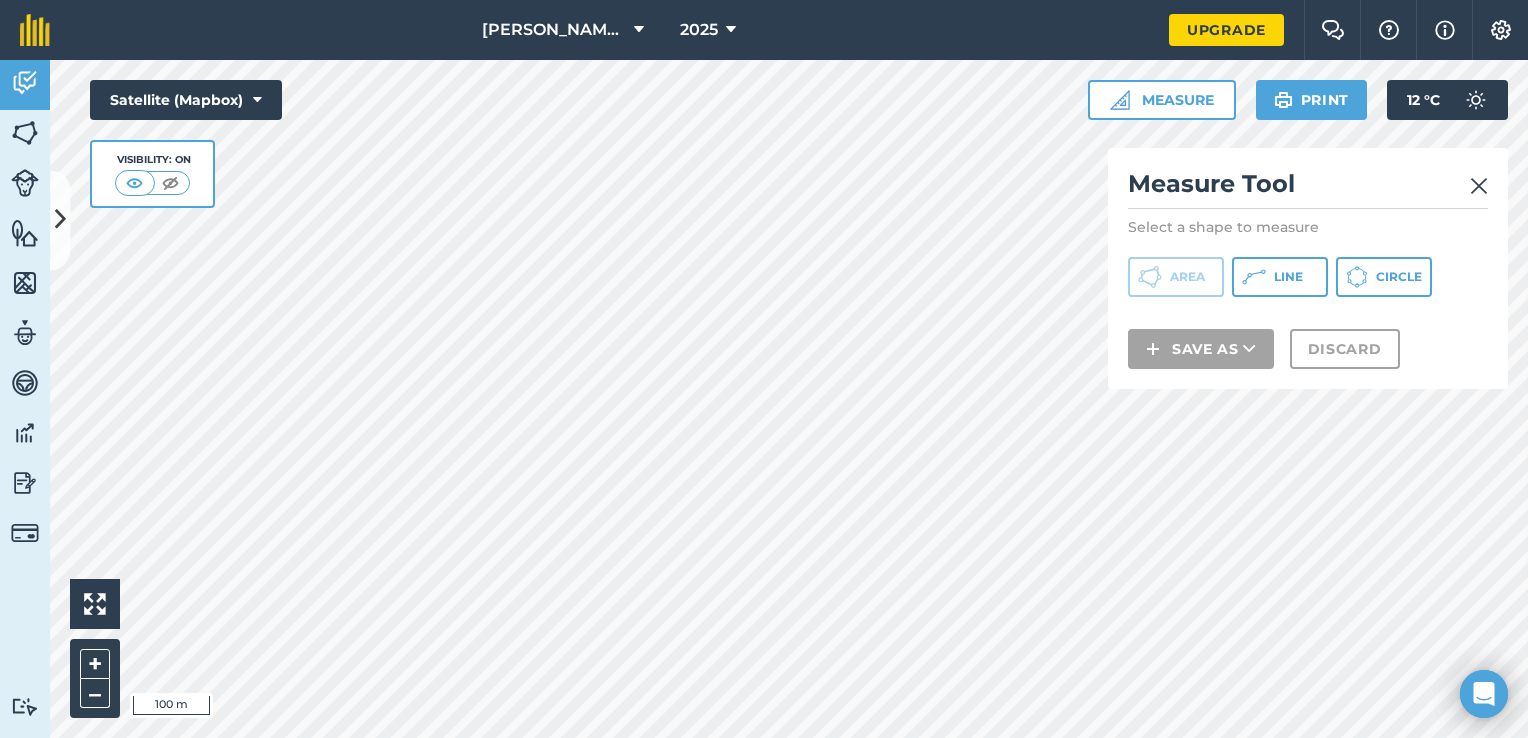 click at bounding box center [1479, 186] 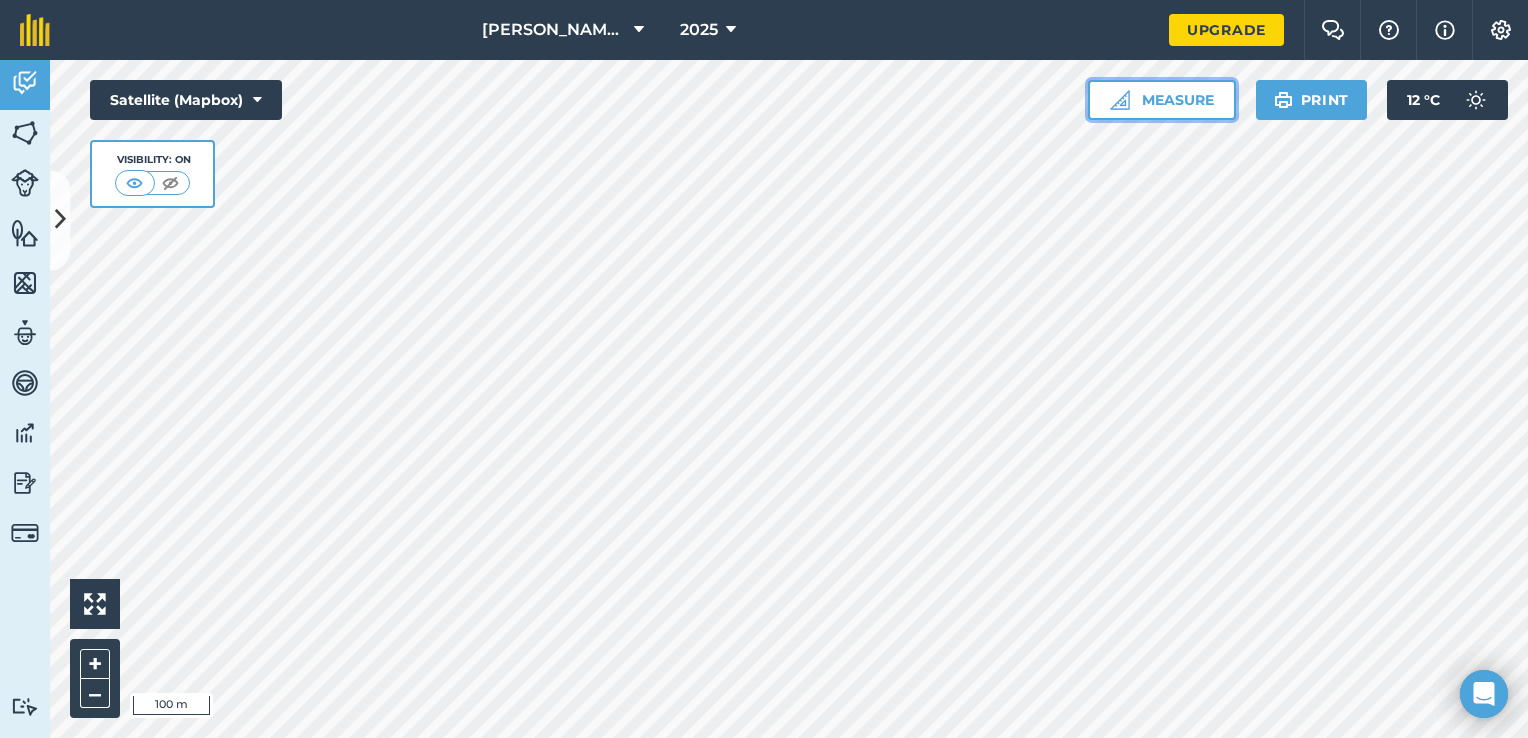 click on "Measure" at bounding box center [1162, 100] 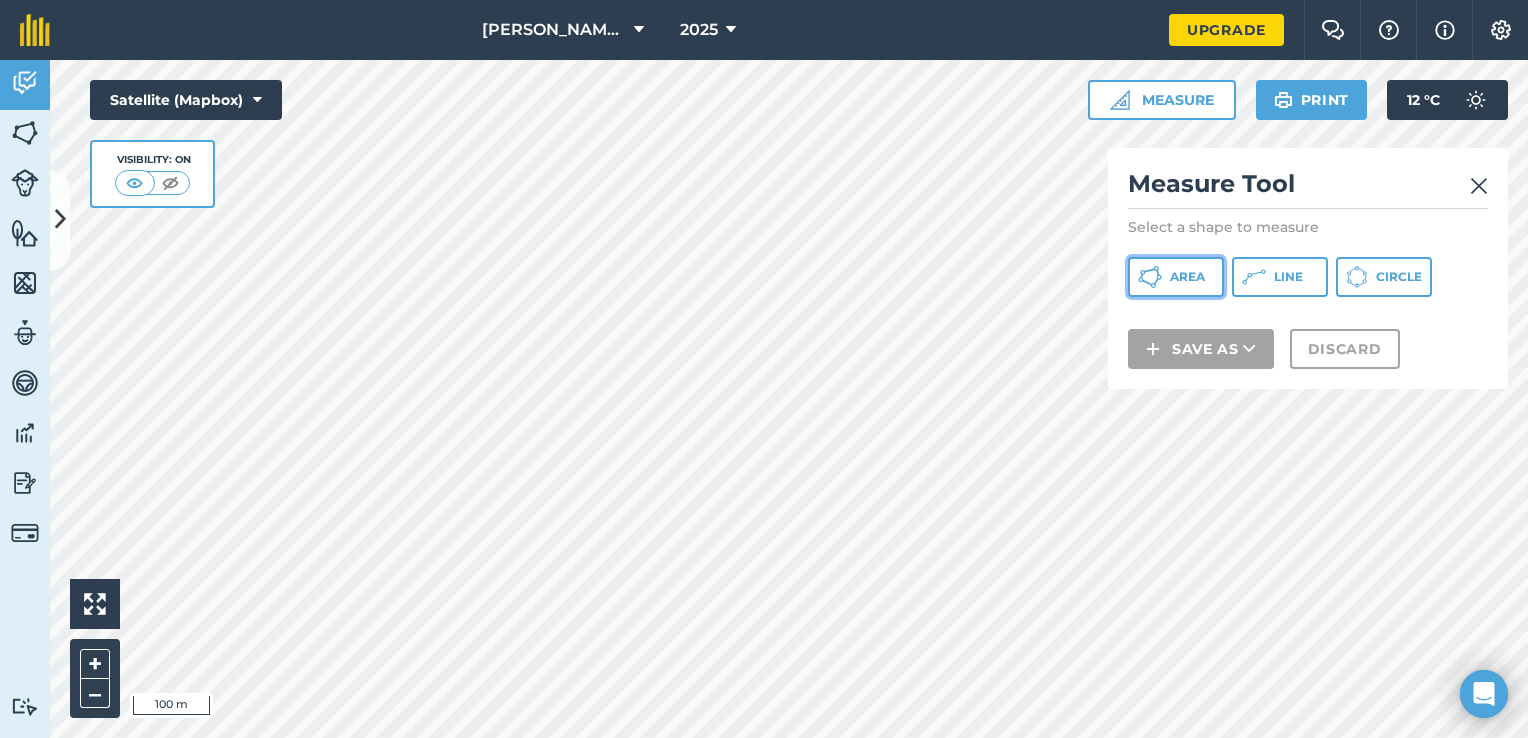 click on "Area" at bounding box center [1187, 277] 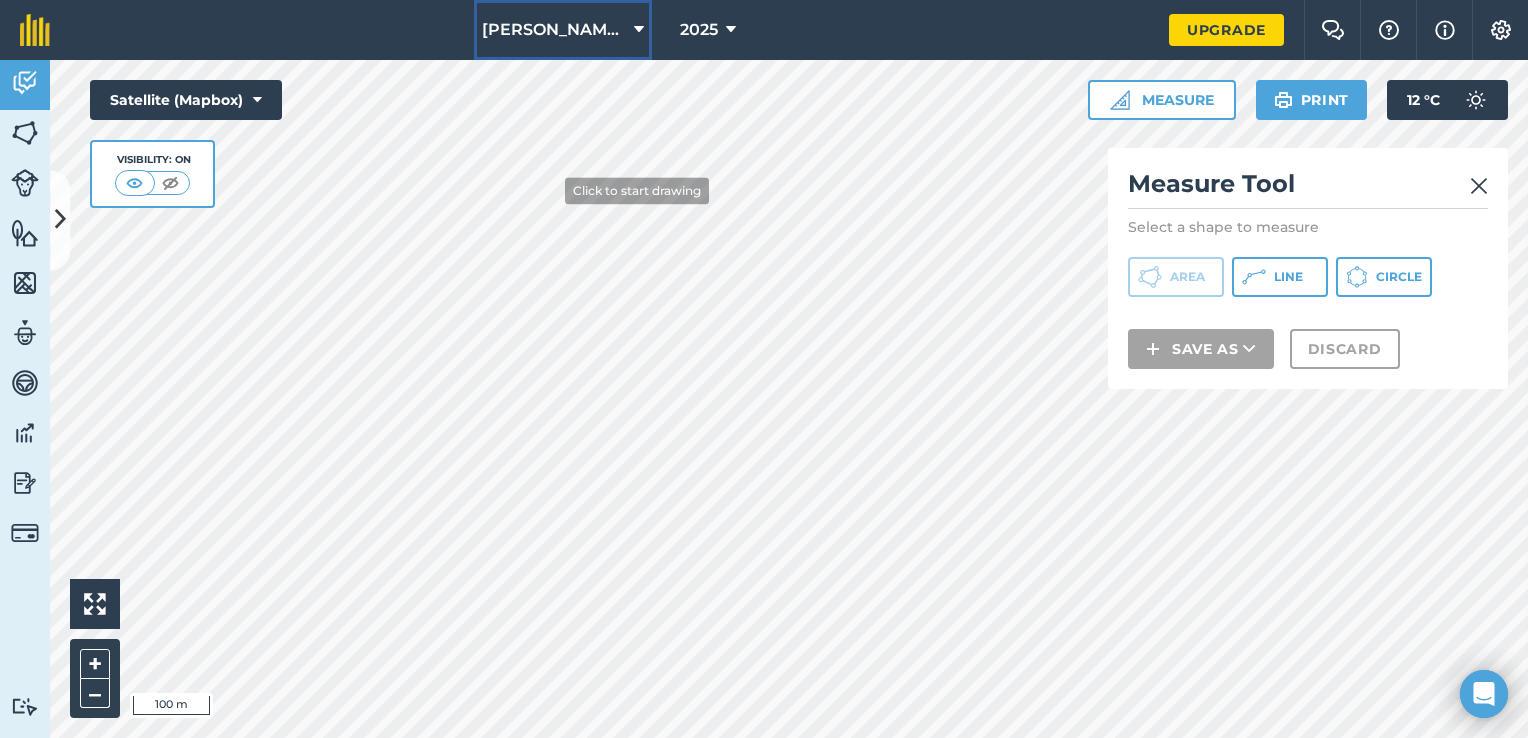 click on "MABULE's HOMESTEAD 2025 Upgrade Farm Chat Help Info Settings Map printing is not available on our free plan Please upgrade to our Essentials, Plus or Pro plan to access this feature. Activity Fields Livestock Features Maps Team Vehicles Data Reporting Billing Tutorials Tutorials Activity   Note   Field Job Filters Record what happens on your farm This shows the latest updates on your farm. Click  +FIELD JOB  or  +NOTE  to create a  Field Job  or  Note . Click to start drawing i 100 m + – Satellite (Mapbox) Visibility: On Measure Measure Tool Select a shape to measure Area Line Circle   Save as   Discard Print 12   ° C" at bounding box center [764, 369] 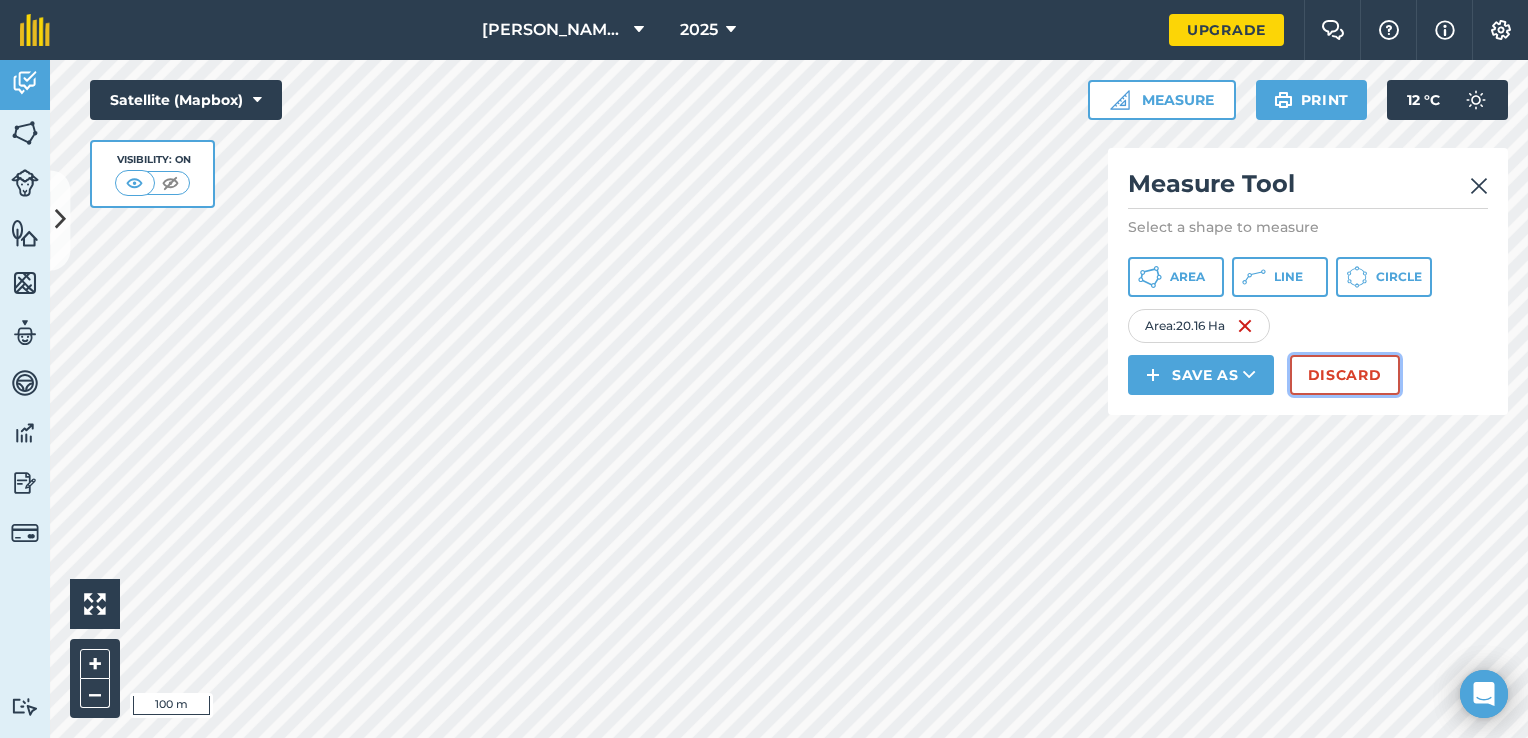 click on "Discard" at bounding box center [1345, 375] 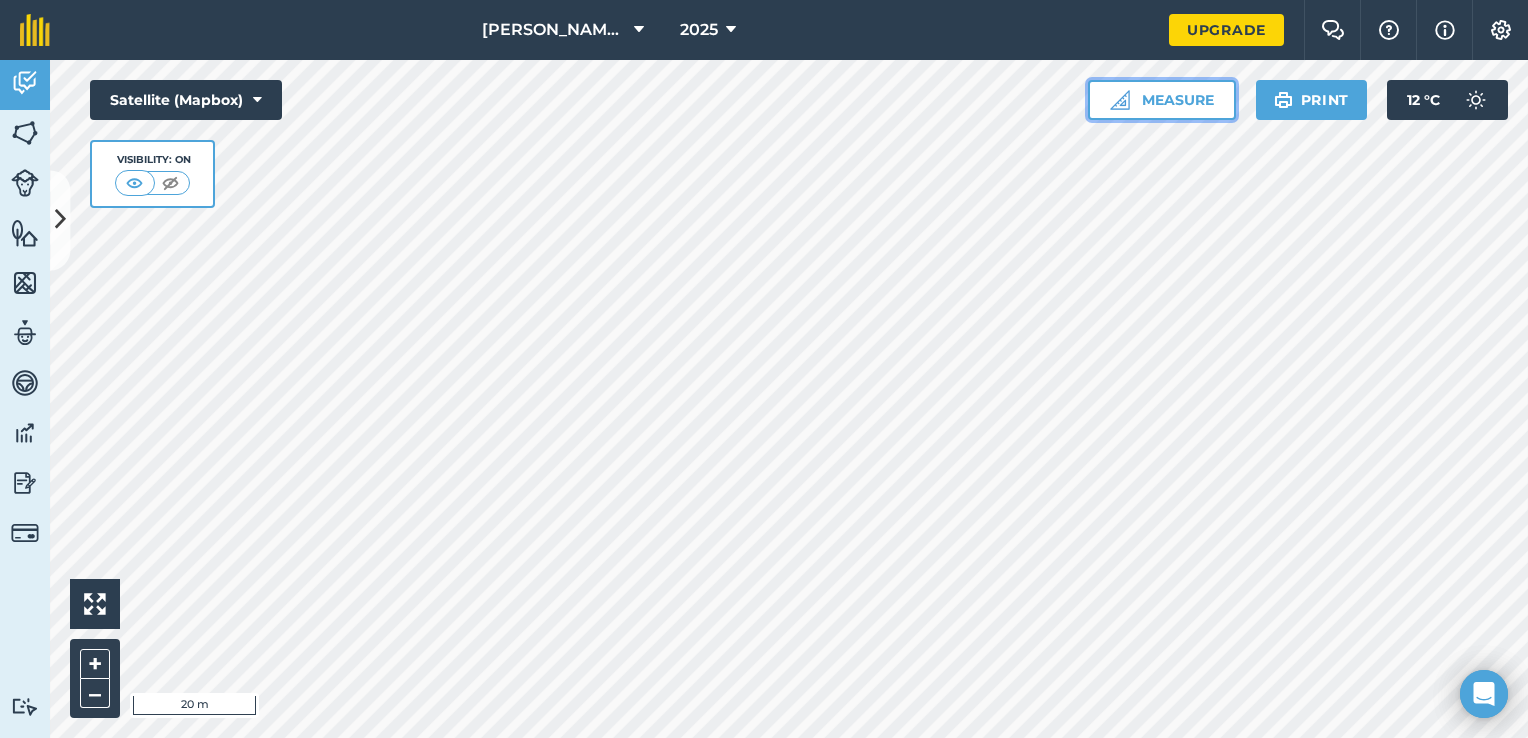 click on "Measure" at bounding box center [1162, 100] 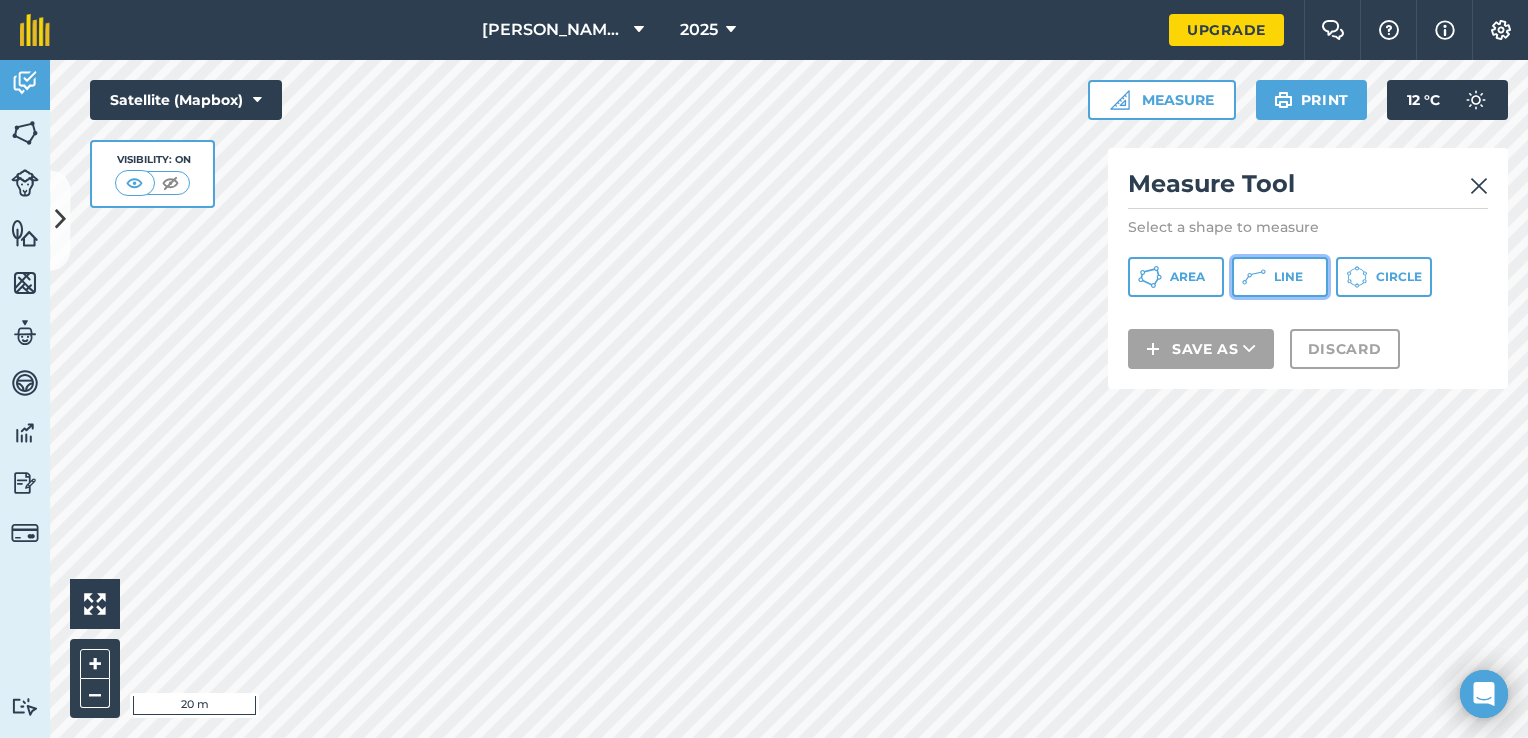 click on "Line" at bounding box center [1288, 277] 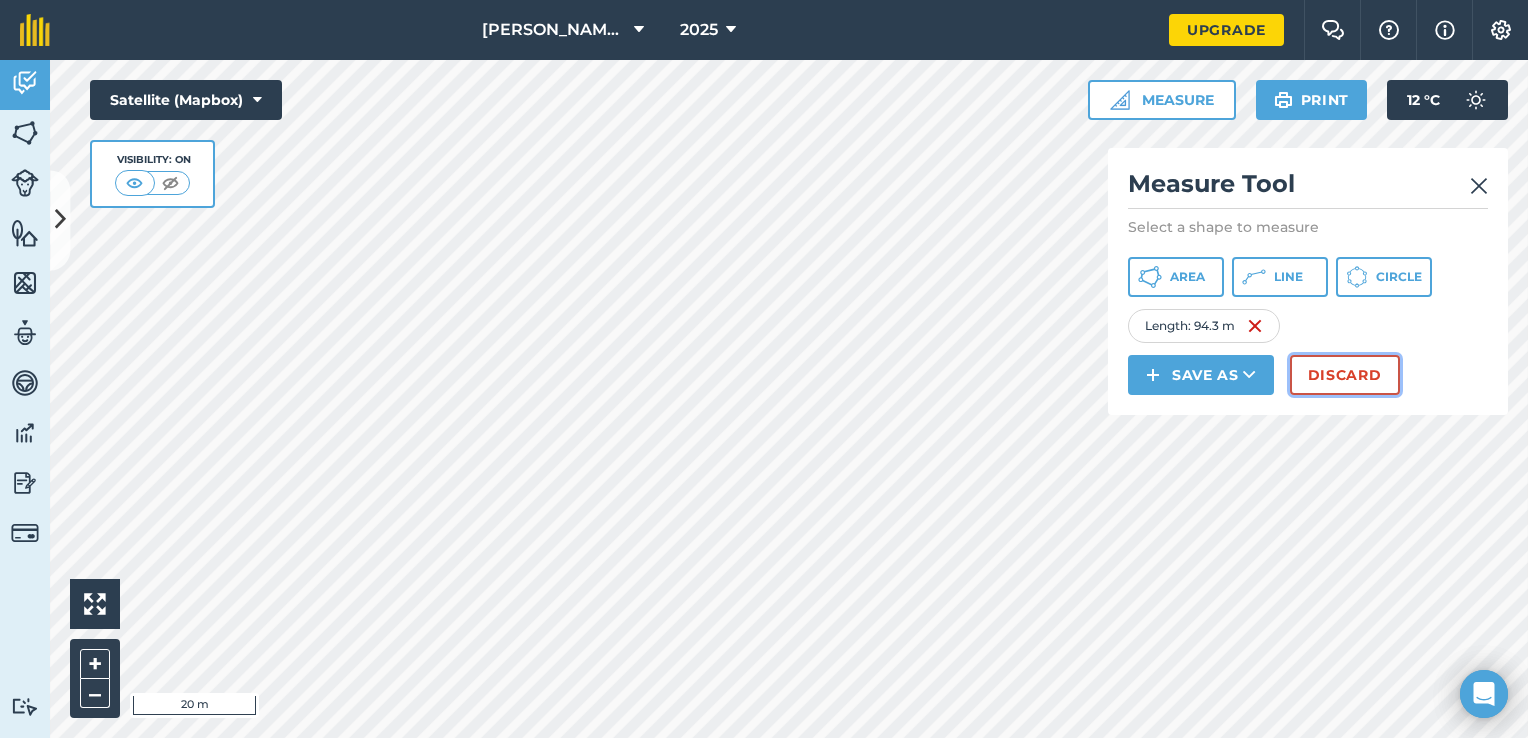 click on "Discard" at bounding box center [1345, 375] 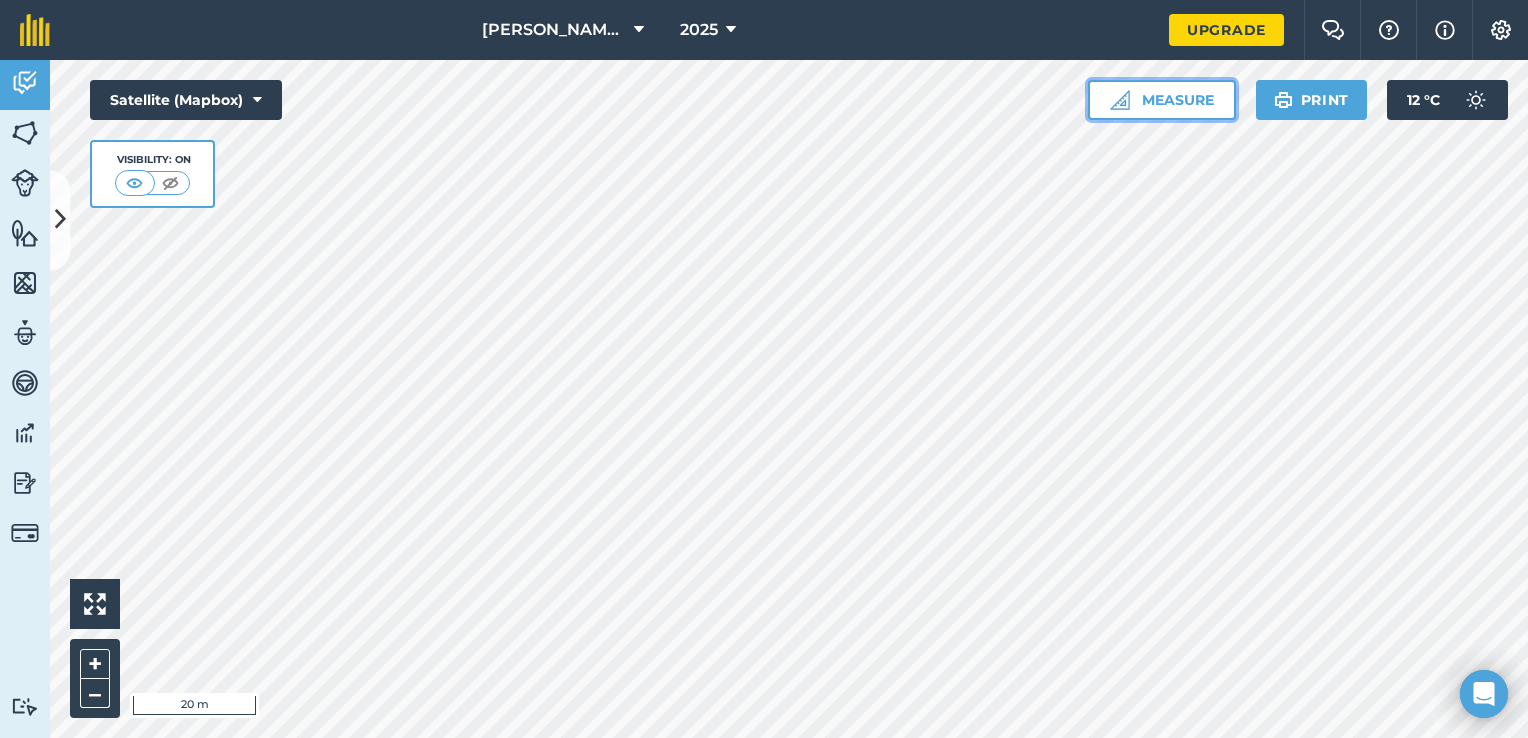 click on "Measure" at bounding box center [1162, 100] 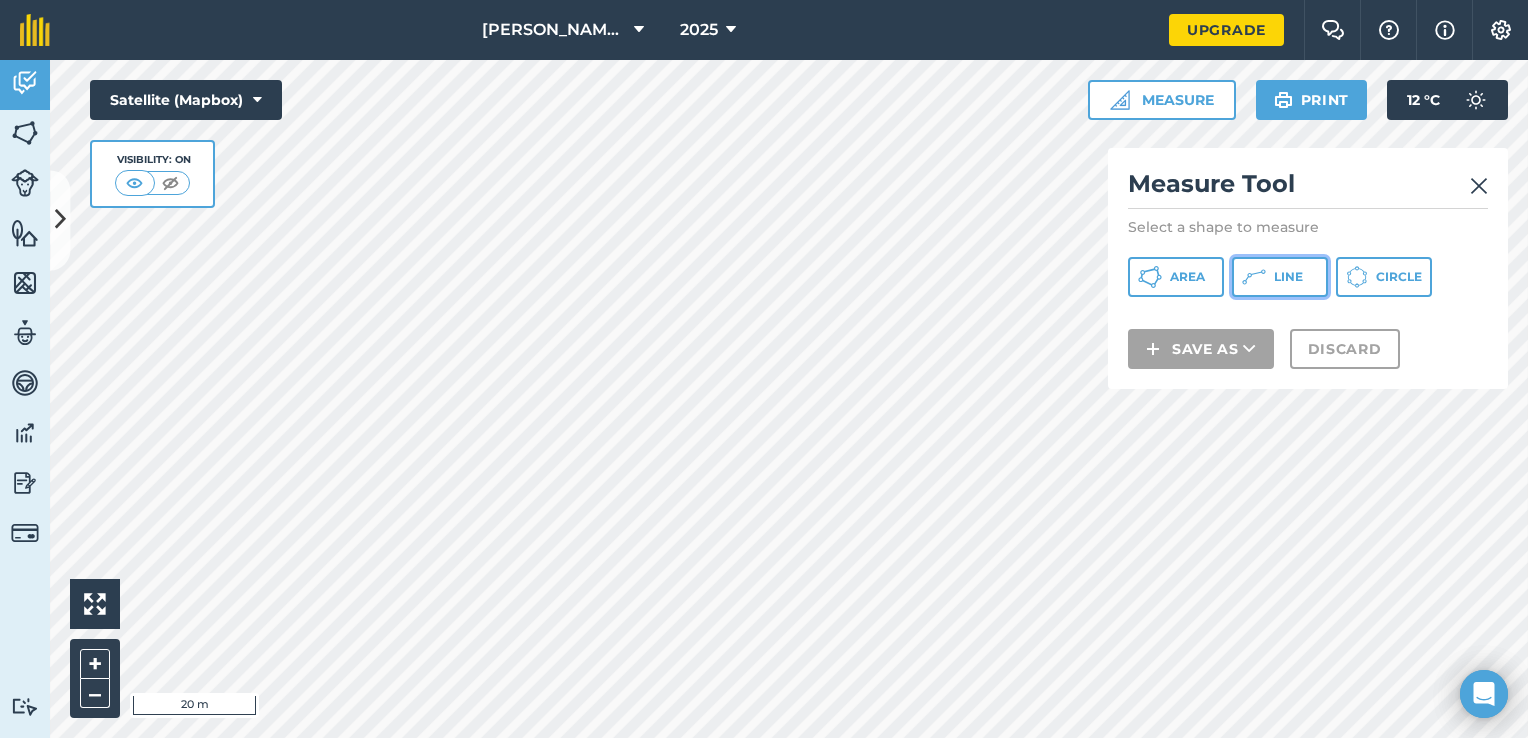 click on "Line" at bounding box center (1288, 277) 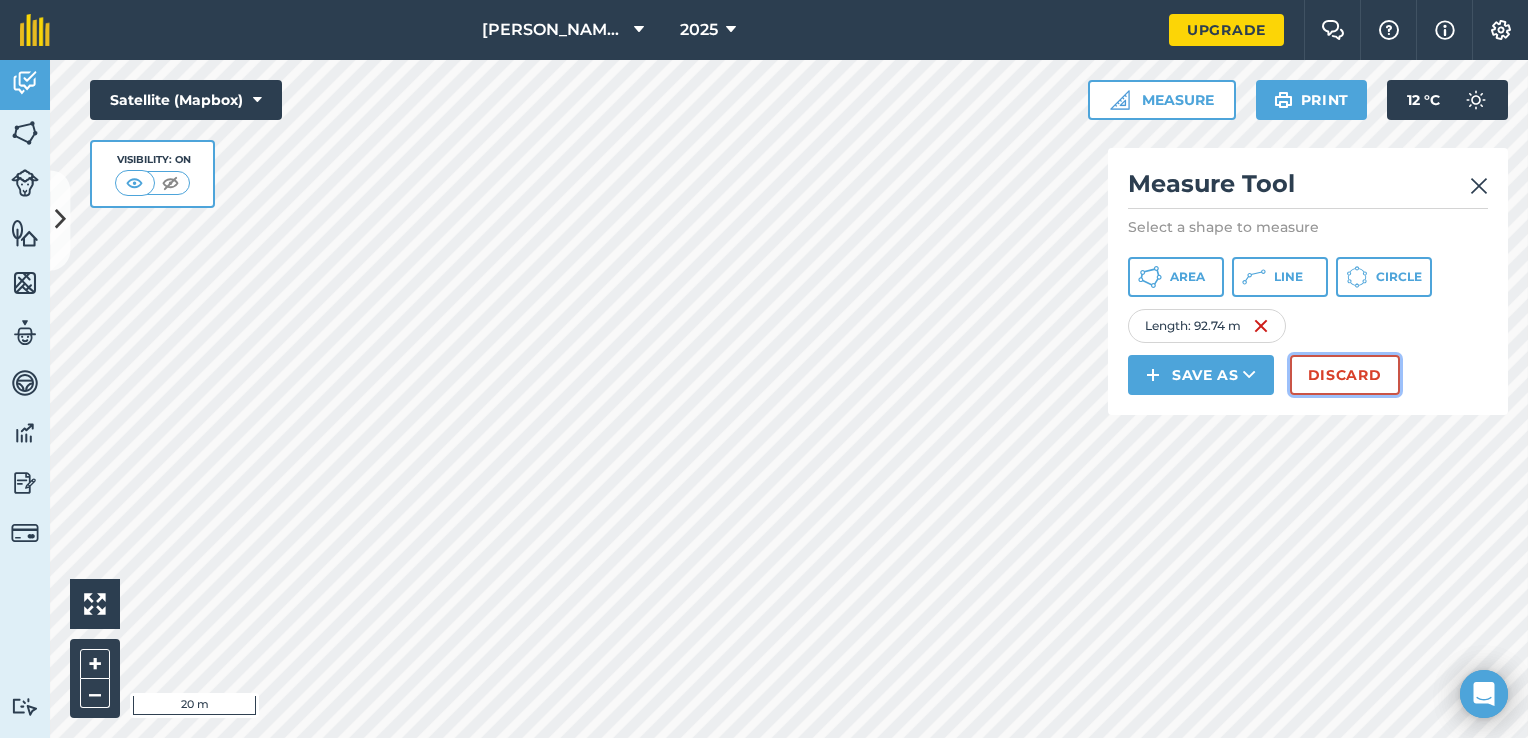 click on "Discard" at bounding box center (1345, 375) 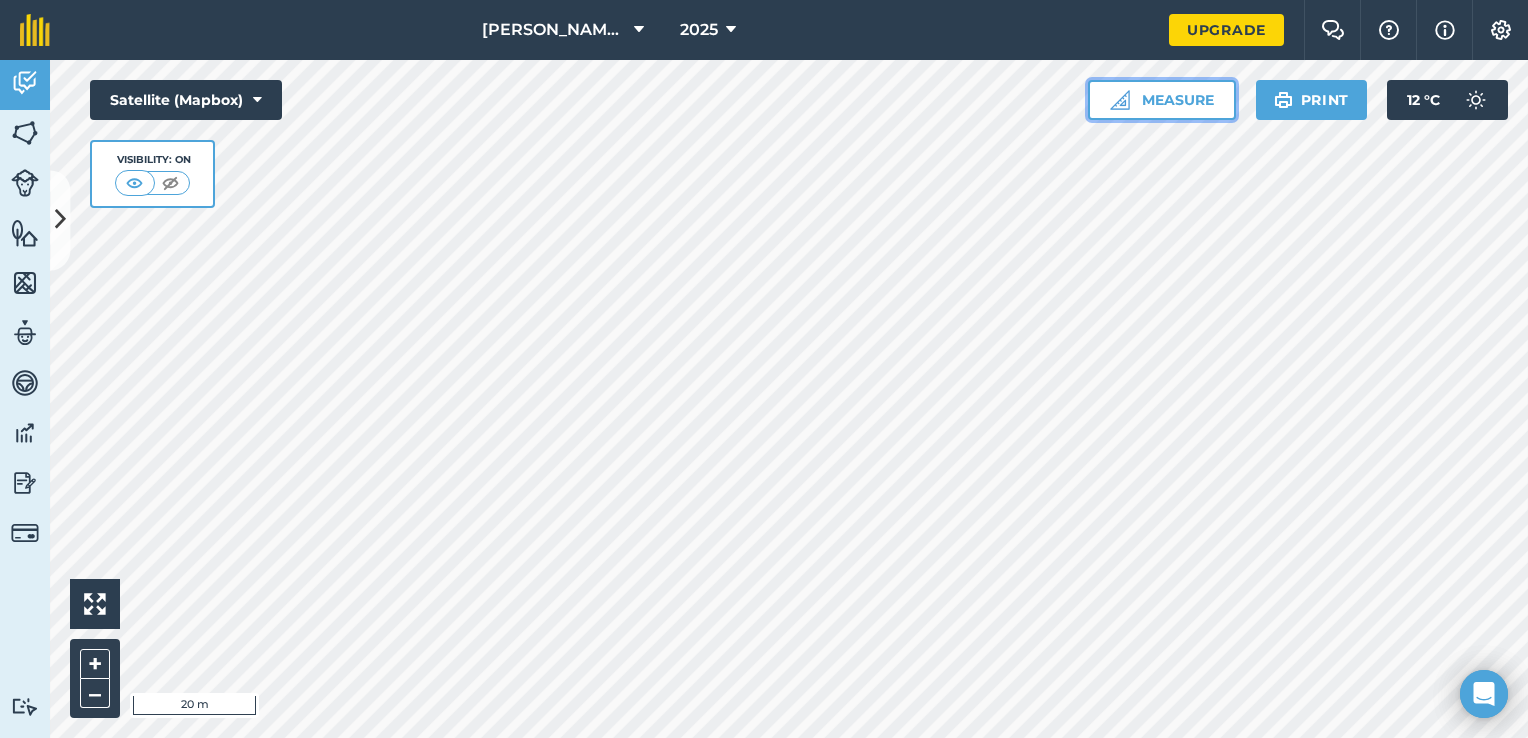 click on "Measure" at bounding box center (1162, 100) 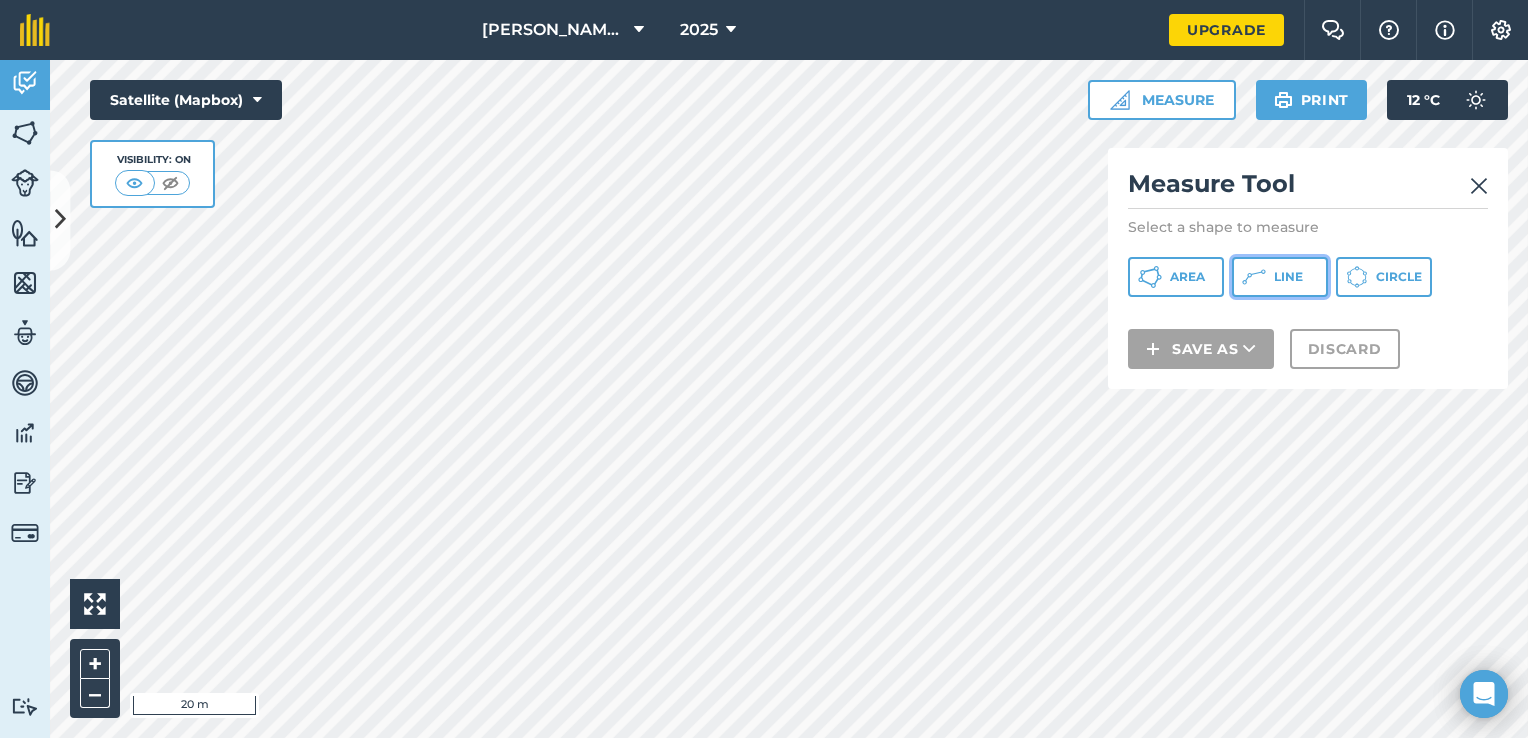 click on "Line" at bounding box center (1288, 277) 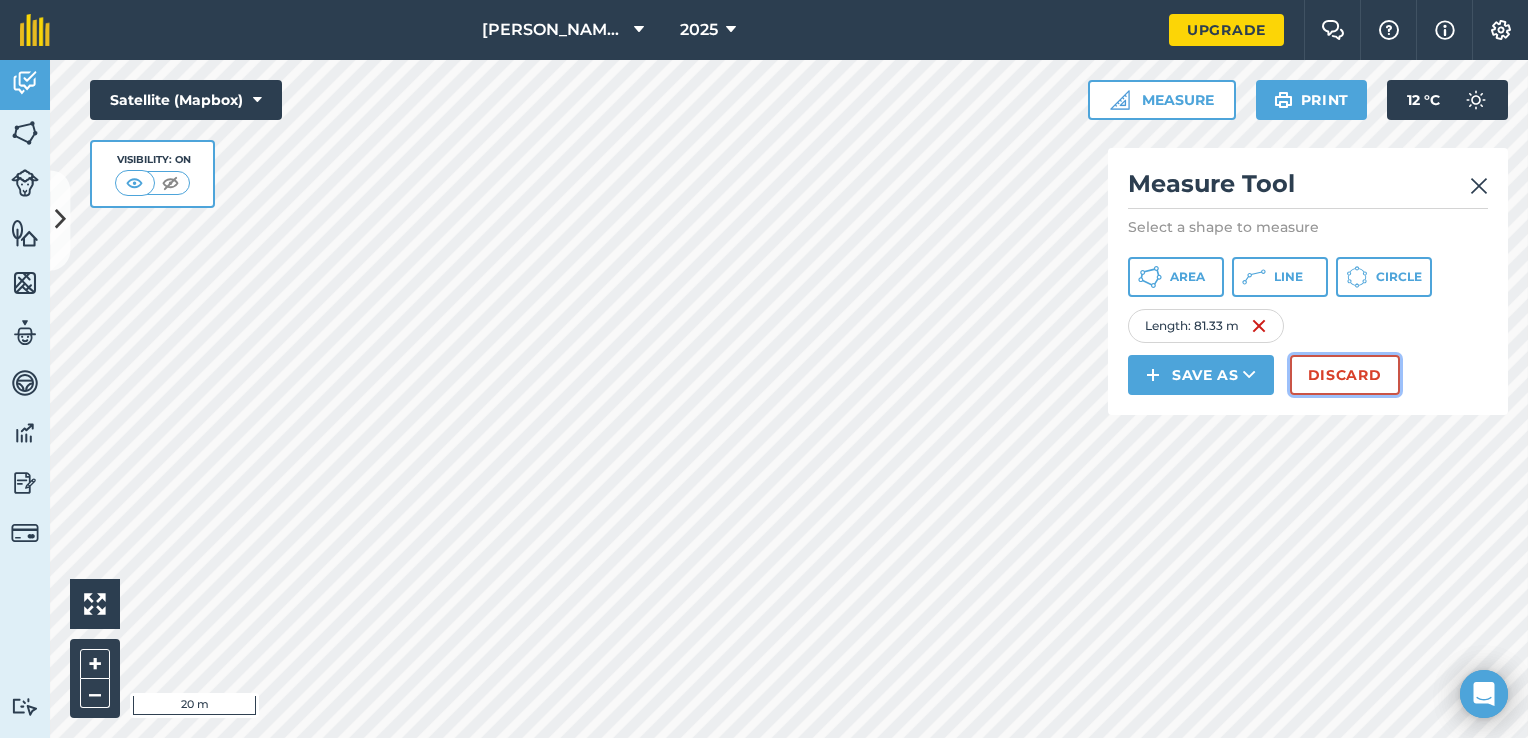 click on "Discard" at bounding box center (1345, 375) 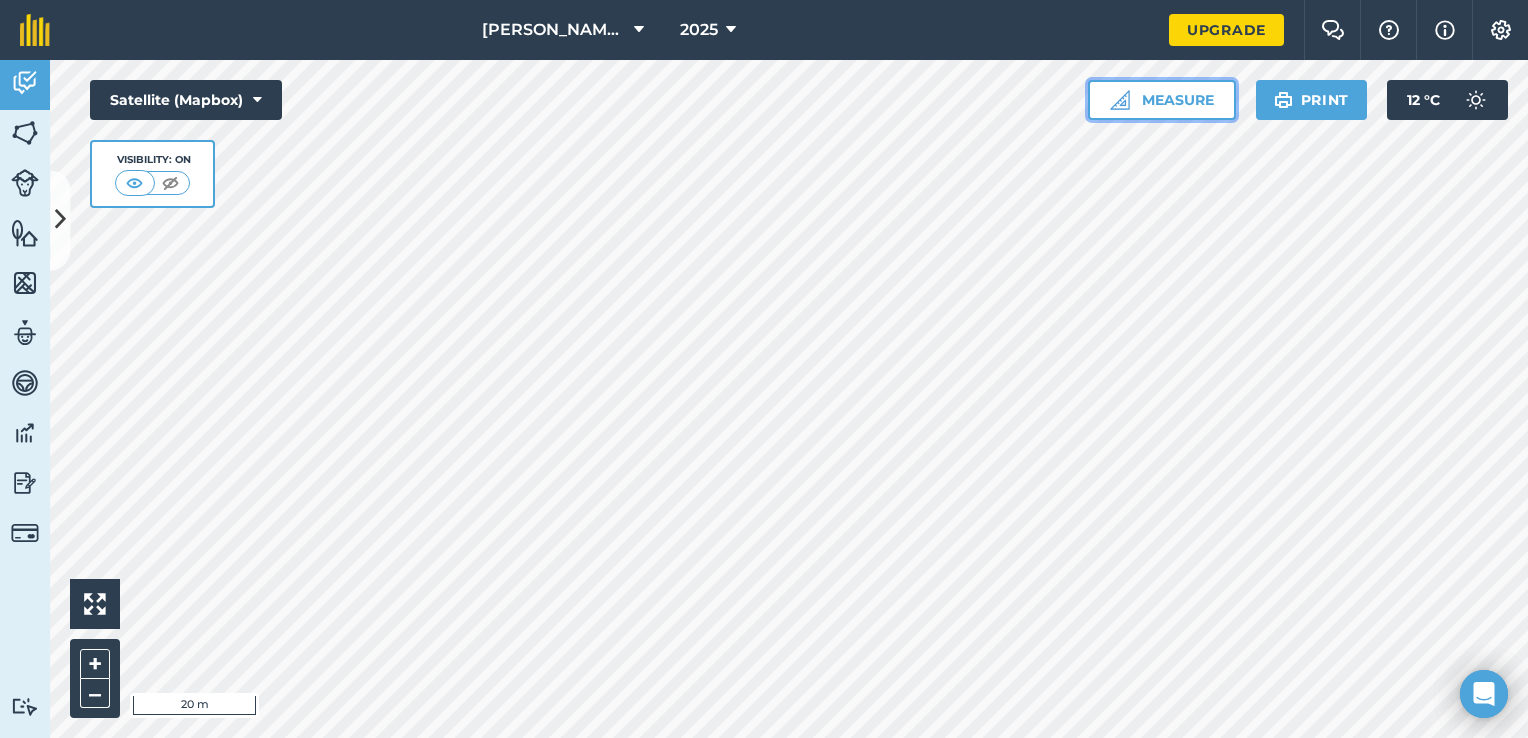 click at bounding box center (1120, 100) 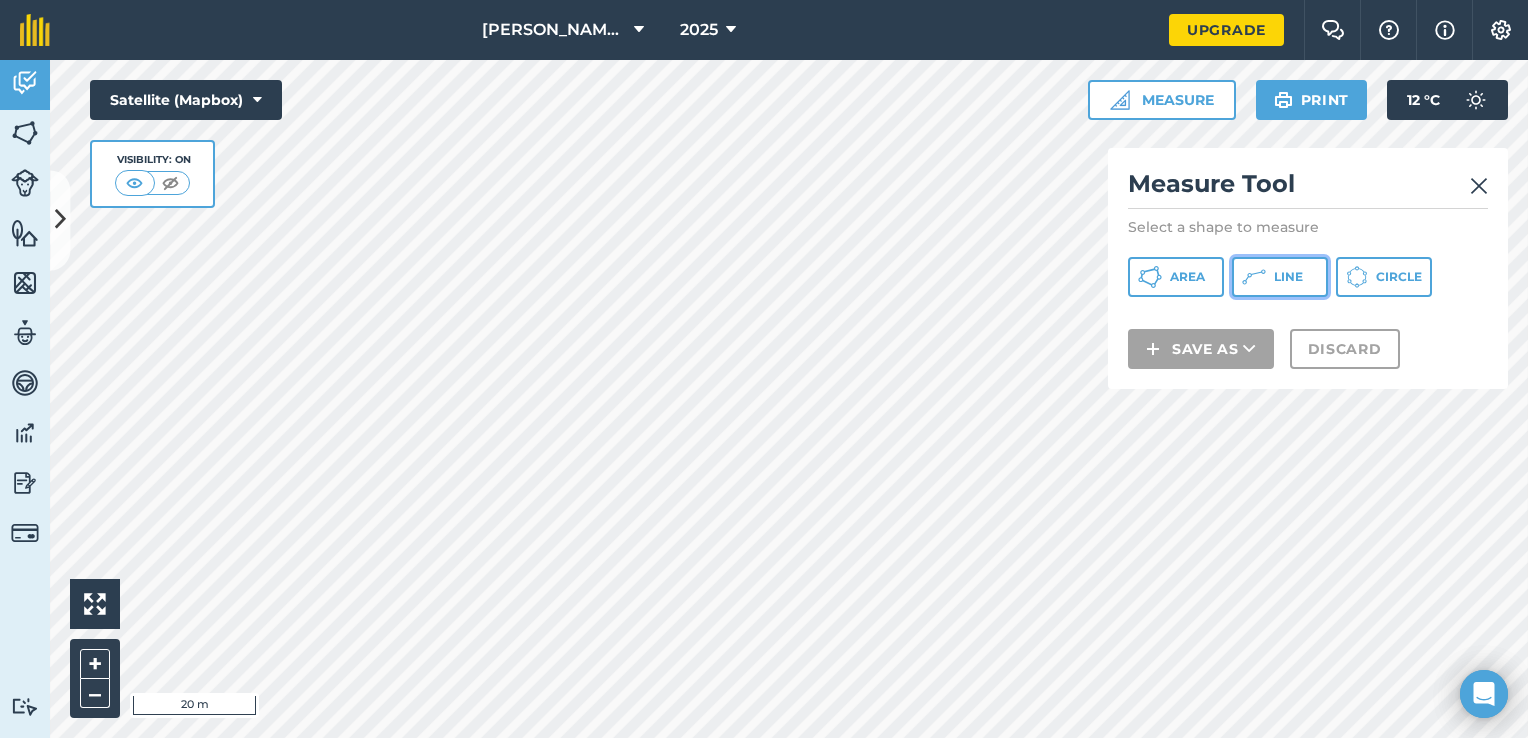 click on "Line" at bounding box center (1288, 277) 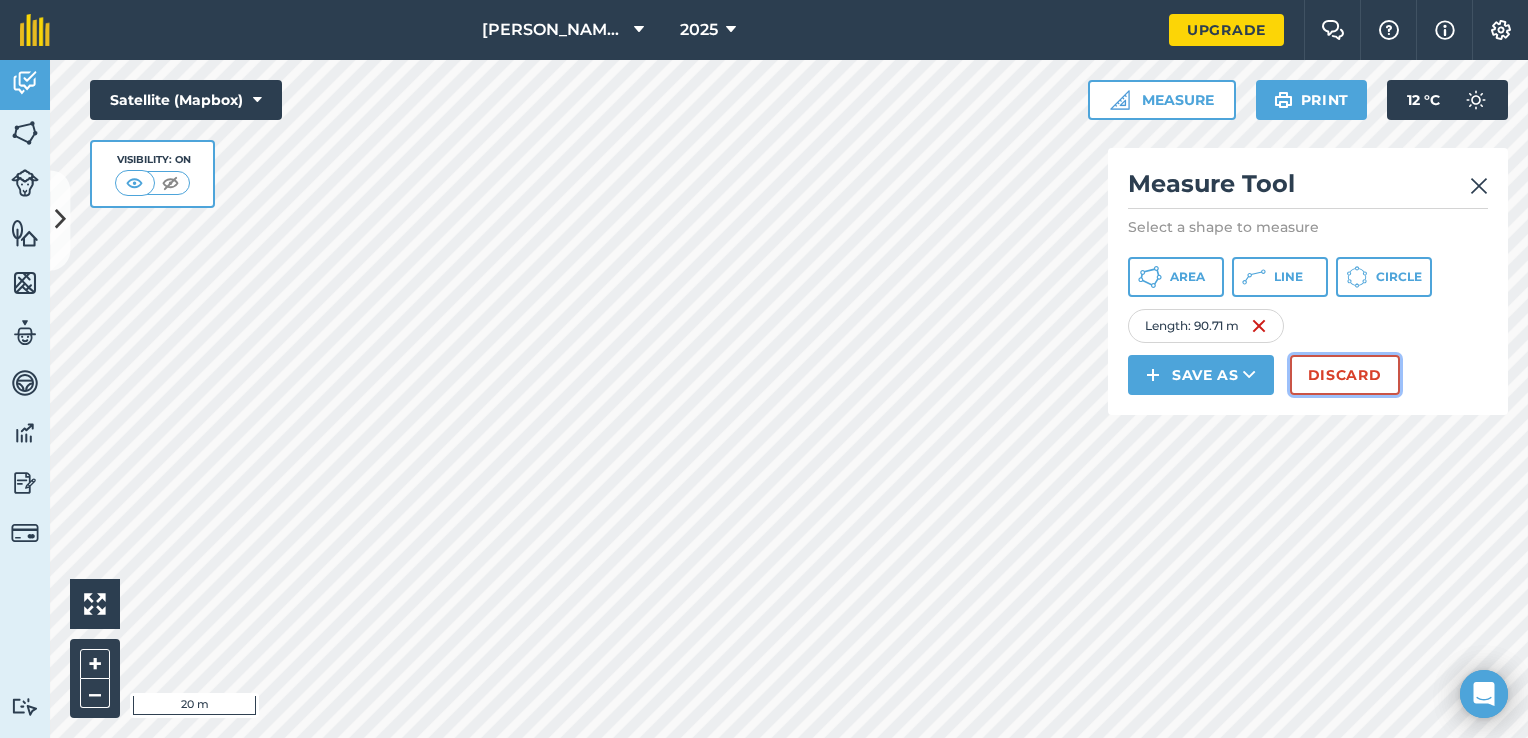 click on "Discard" at bounding box center [1345, 375] 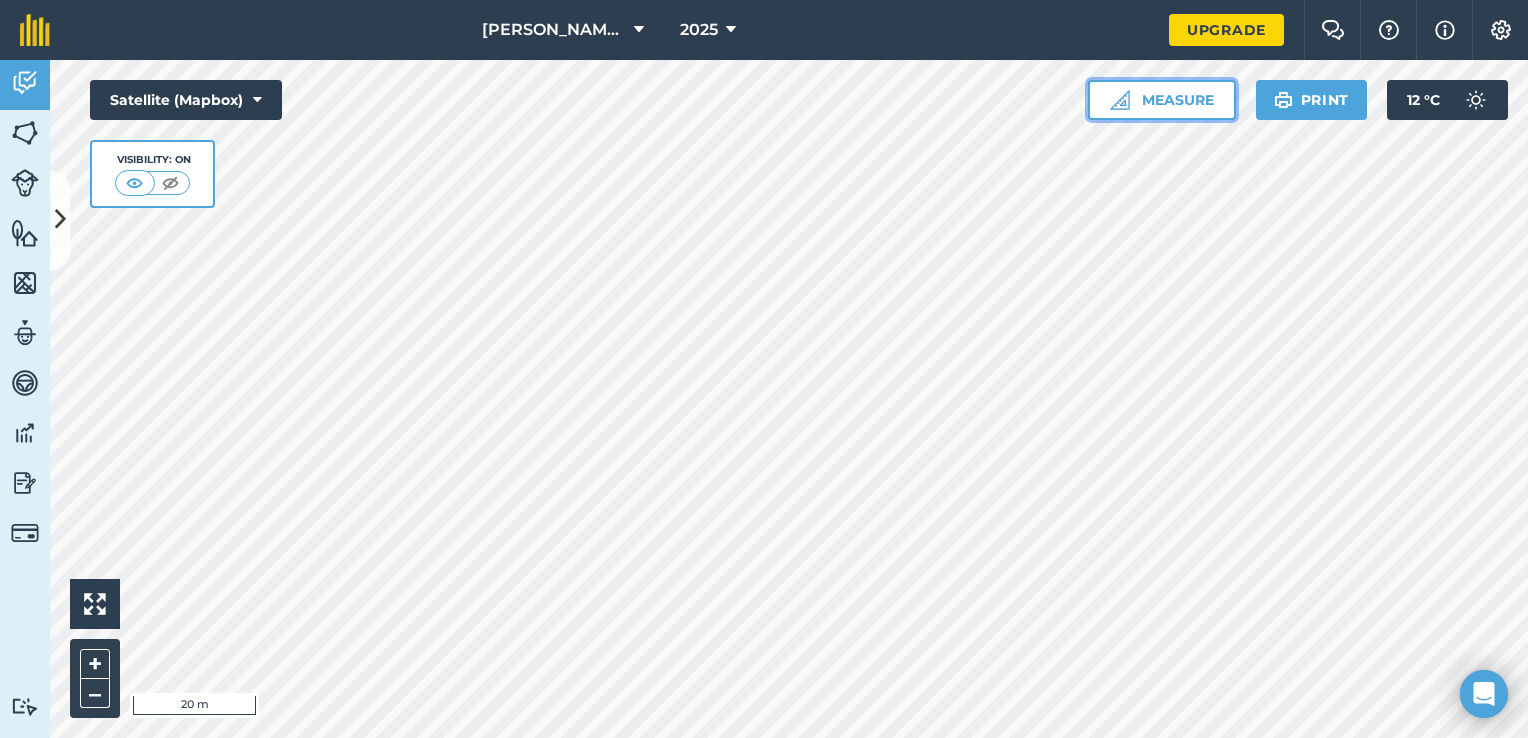 click on "Measure" at bounding box center [1162, 100] 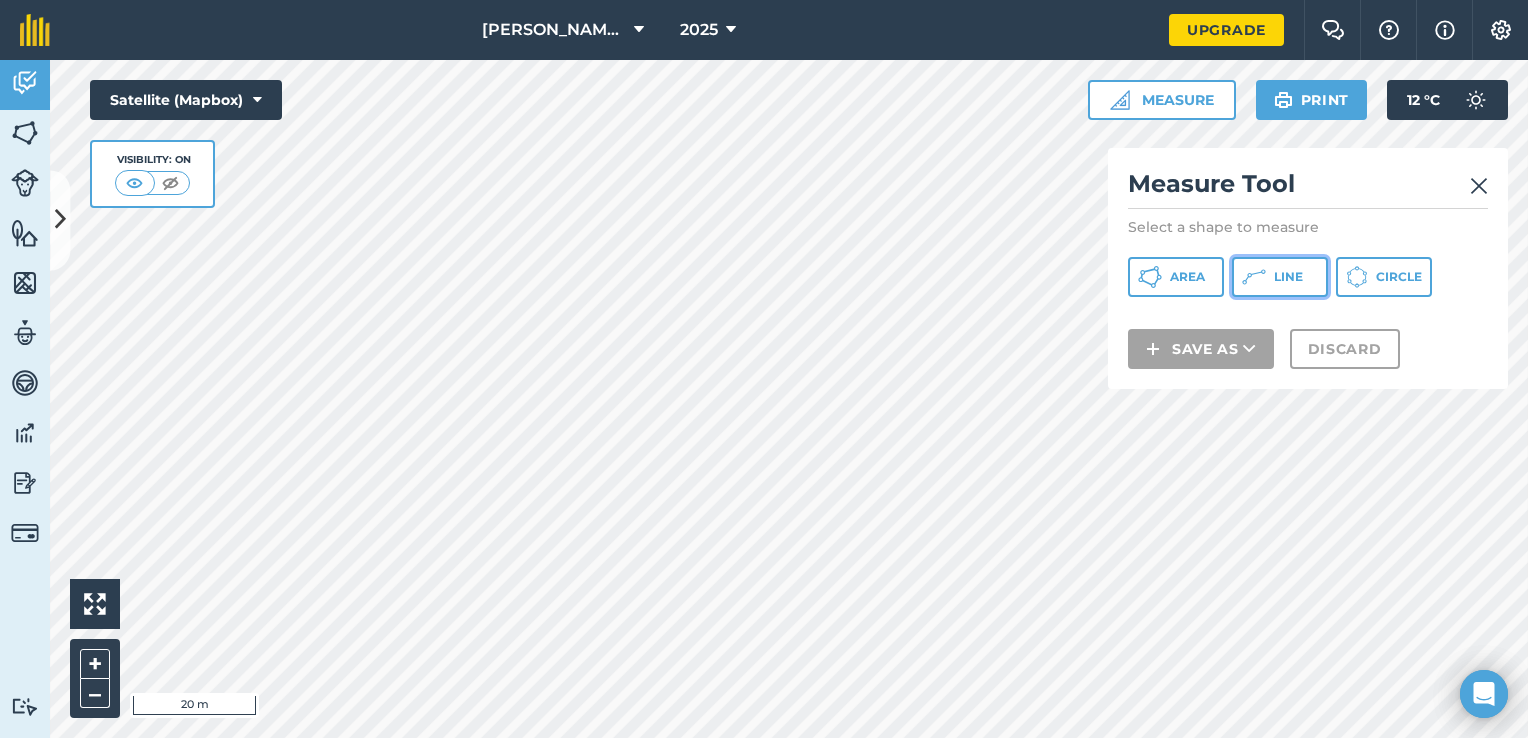 click on "Line" at bounding box center (1288, 277) 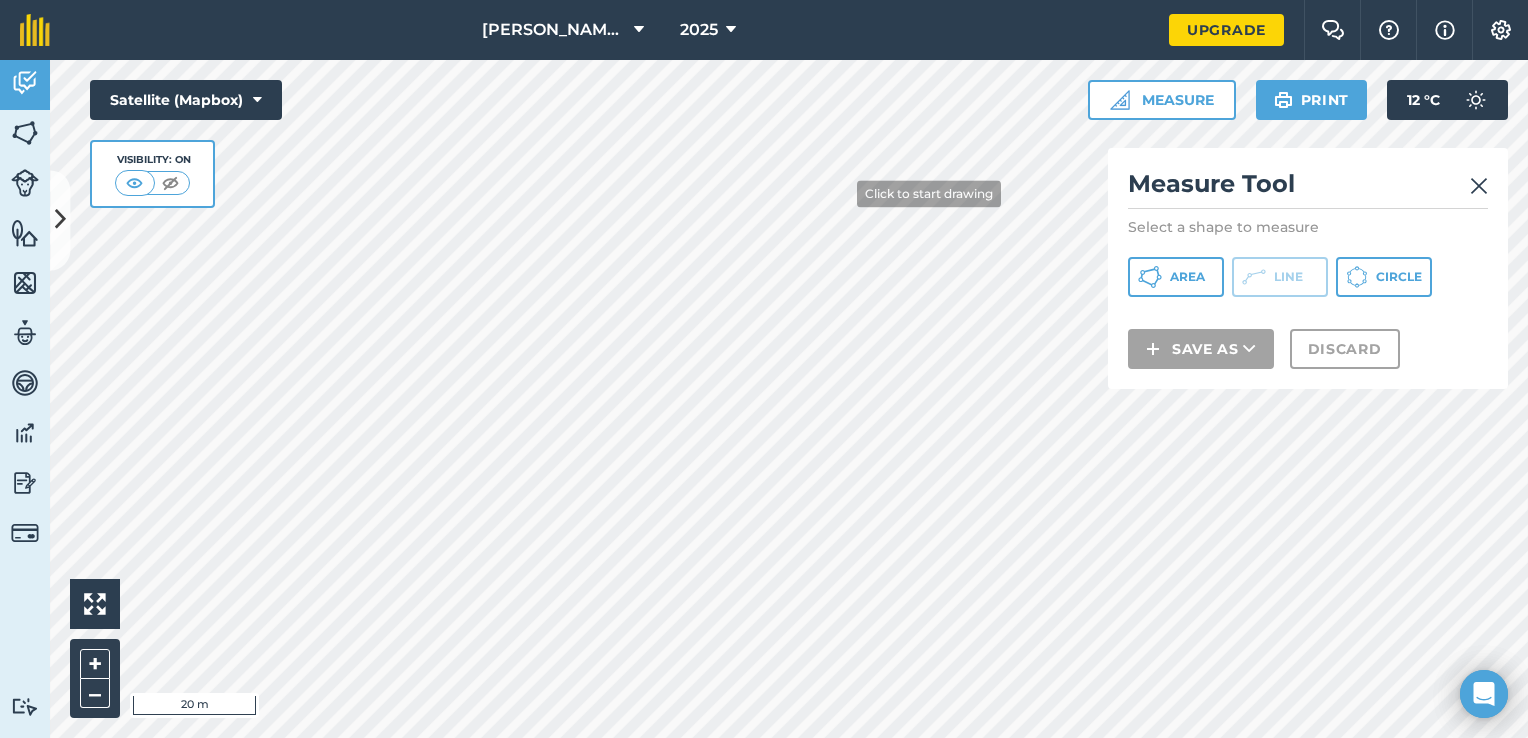 click on "MABULE's HOMESTEAD 2025 Upgrade Farm Chat Help Info Settings Map printing is not available on our free plan Please upgrade to our Essentials, Plus or Pro plan to access this feature. Activity Fields Livestock Features Maps Team Vehicles Data Reporting Billing Tutorials Tutorials Activity   Note   Field Job Filters Record what happens on your farm This shows the latest updates on your farm. Click  +FIELD JOB  or  +NOTE  to create a  Field Job  or  Note . Click to start drawing i 20 m + – Satellite (Mapbox) Visibility: On Measure Measure Tool Select a shape to measure Area Line Circle   Save as   Discard Print 12   ° C" at bounding box center [764, 369] 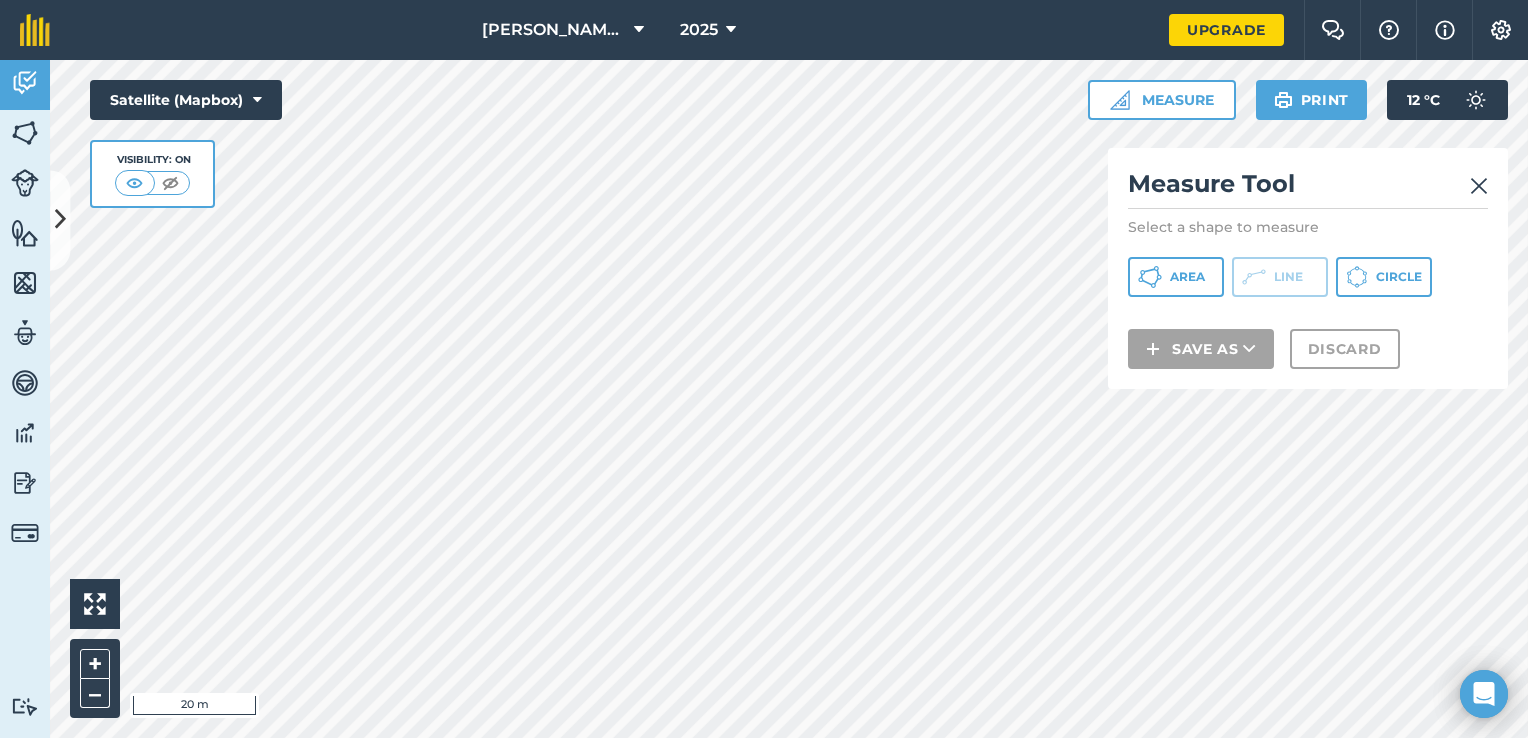 click on "MABULE's HOMESTEAD 2025 Upgrade Farm Chat Help Info Settings Map printing is not available on our free plan Please upgrade to our Essentials, Plus or Pro plan to access this feature. Activity Fields Livestock Features Maps Team Vehicles Data Reporting Billing Tutorials Tutorials Activity   Note   Field Job Filters Record what happens on your farm This shows the latest updates on your farm. Click  +FIELD JOB  or  +NOTE  to create a  Field Job  or  Note . Click to start drawing i 20 m + – Satellite (Mapbox) Visibility: On Measure Measure Tool Select a shape to measure Area Line Circle   Save as   Discard Print 12   ° C" at bounding box center (764, 369) 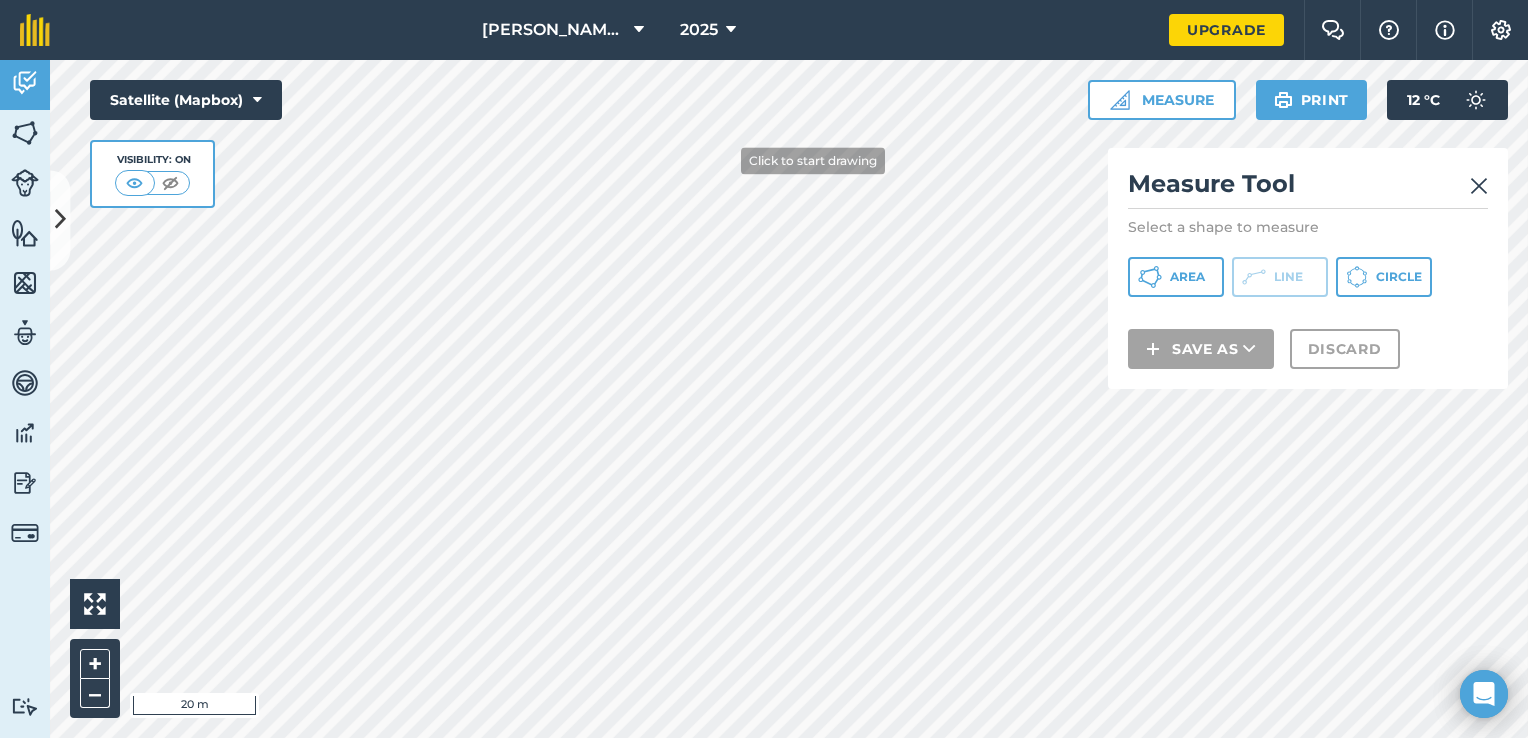 click on "MABULE's HOMESTEAD 2025 Upgrade Farm Chat Help Info Settings Map printing is not available on our free plan Please upgrade to our Essentials, Plus or Pro plan to access this feature. Activity Fields Livestock Features Maps Team Vehicles Data Reporting Billing Tutorials Tutorials Activity   Note   Field Job Filters Record what happens on your farm This shows the latest updates on your farm. Click  +FIELD JOB  or  +NOTE  to create a  Field Job  or  Note . Click to start drawing i 20 m + – Satellite (Mapbox) Visibility: On Measure Measure Tool Select a shape to measure Area Line Circle   Save as   Discard Print 12   ° C" at bounding box center [764, 369] 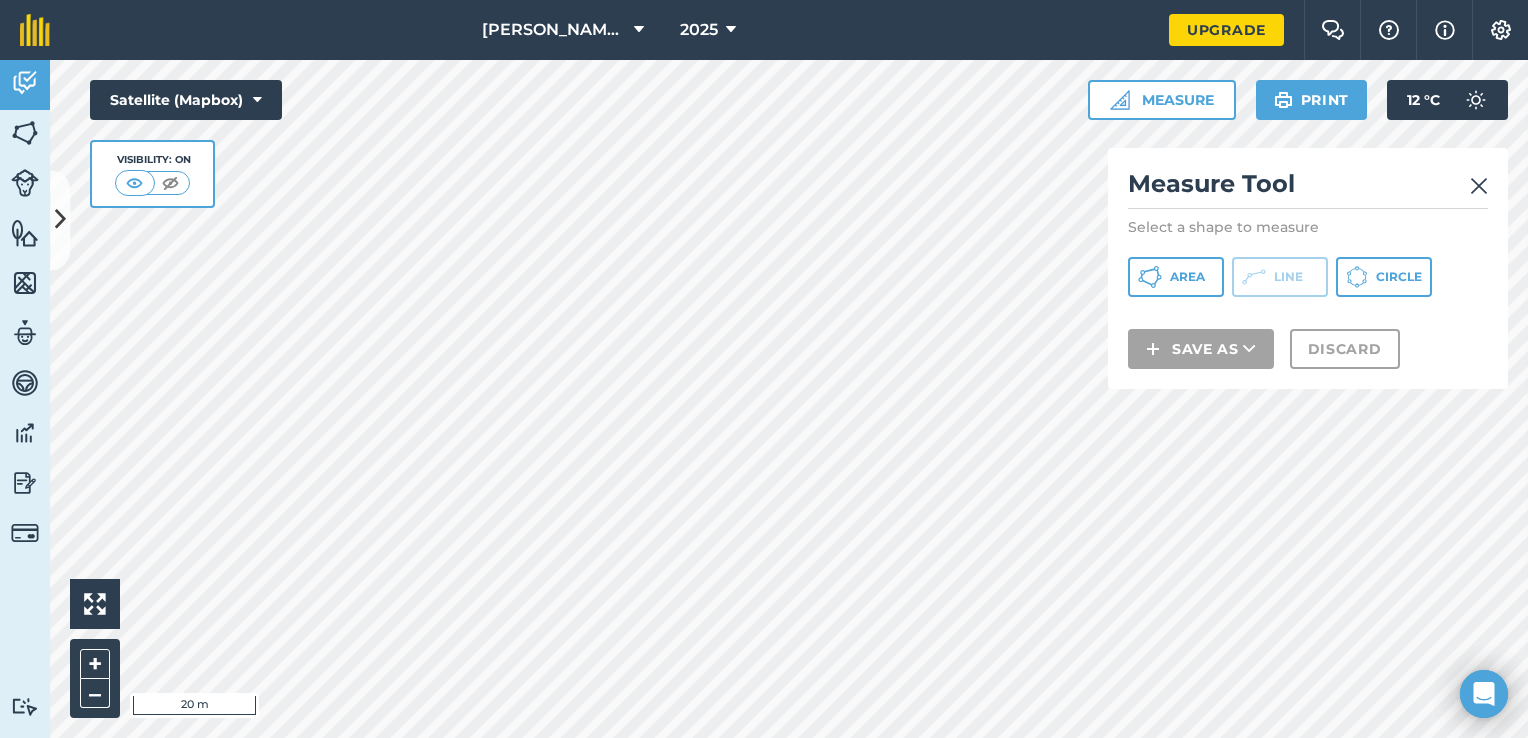click on "MABULE's HOMESTEAD 2025 Upgrade Farm Chat Help Info Settings Map printing is not available on our free plan Please upgrade to our Essentials, Plus or Pro plan to access this feature. Activity Fields Livestock Features Maps Team Vehicles Data Reporting Billing Tutorials Tutorials Activity   Note   Field Job Filters Record what happens on your farm This shows the latest updates on your farm. Click  +FIELD JOB  or  +NOTE  to create a  Field Job  or  Note . Click to start drawing i 20 m + – Satellite (Mapbox) Visibility: On Measure Measure Tool Select a shape to measure Area Line Circle   Save as   Discard Print 12   ° C" at bounding box center [764, 369] 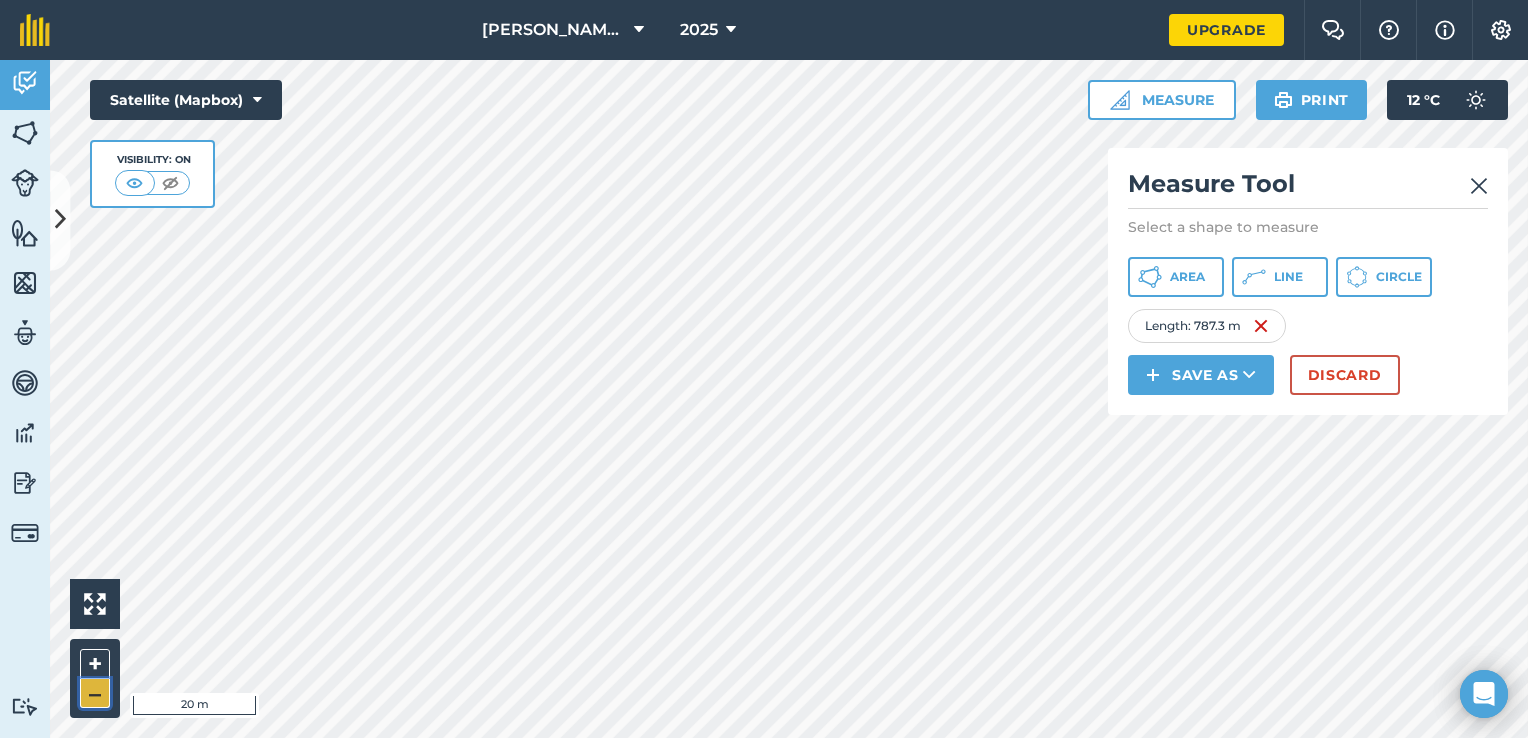 click on "–" at bounding box center (95, 693) 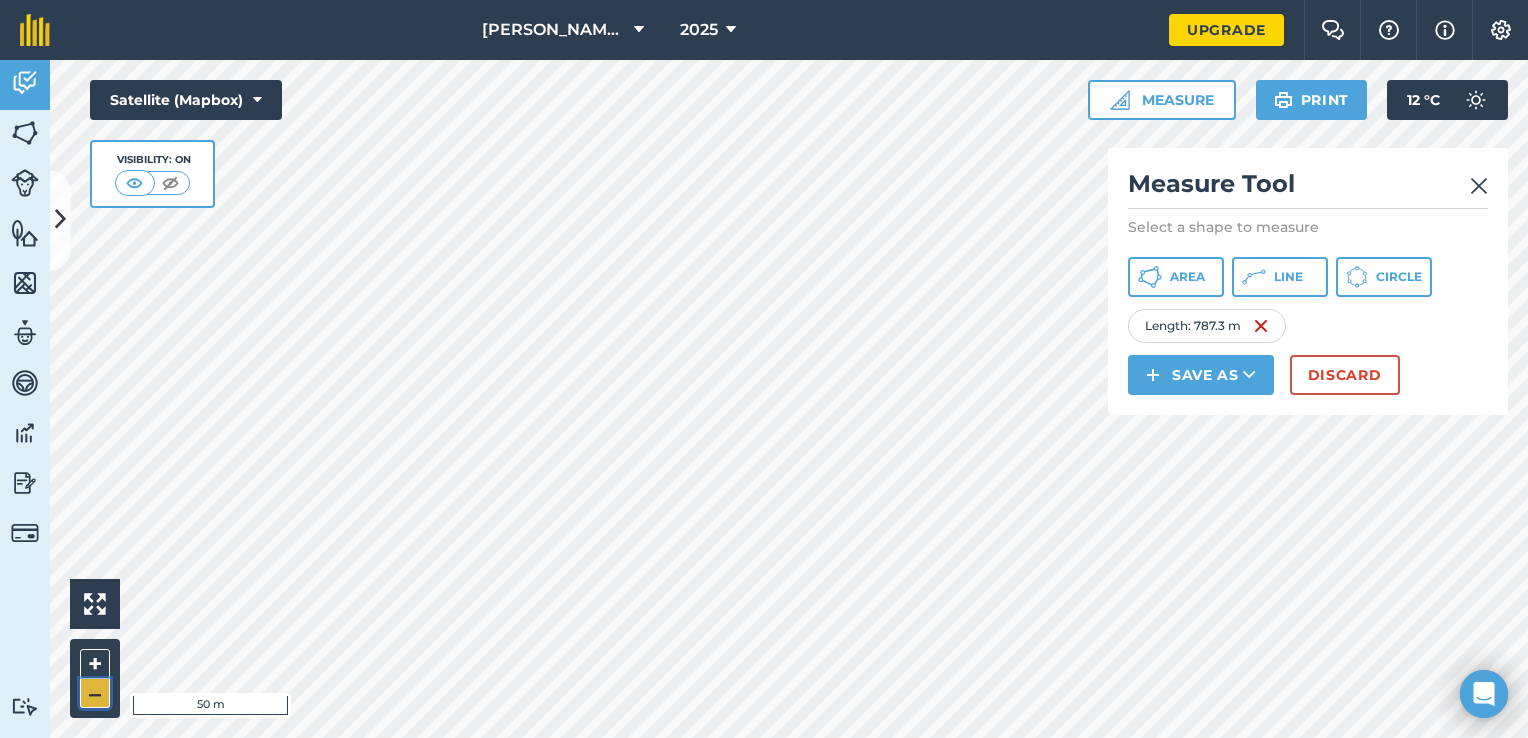 click on "–" at bounding box center [95, 693] 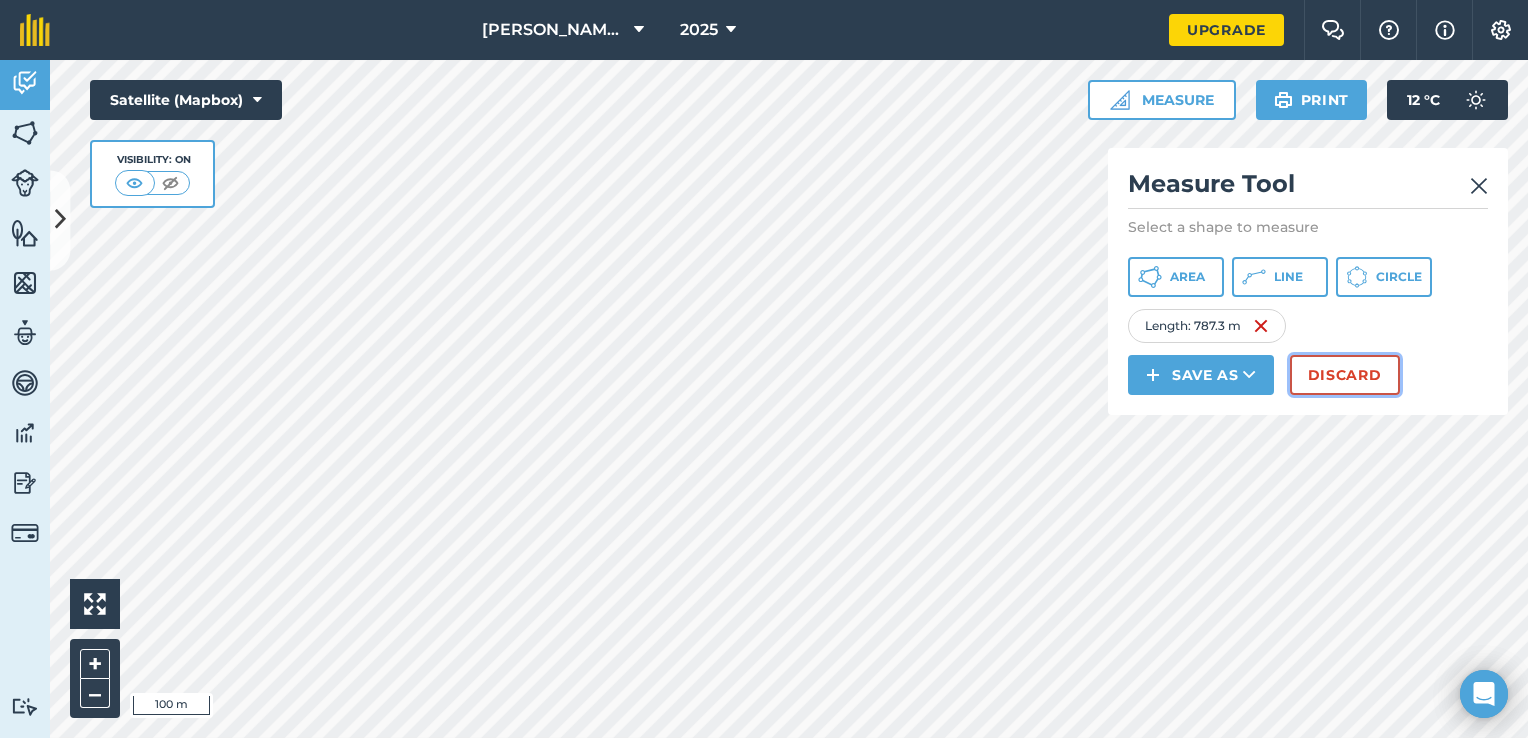 click on "Discard" at bounding box center (1345, 375) 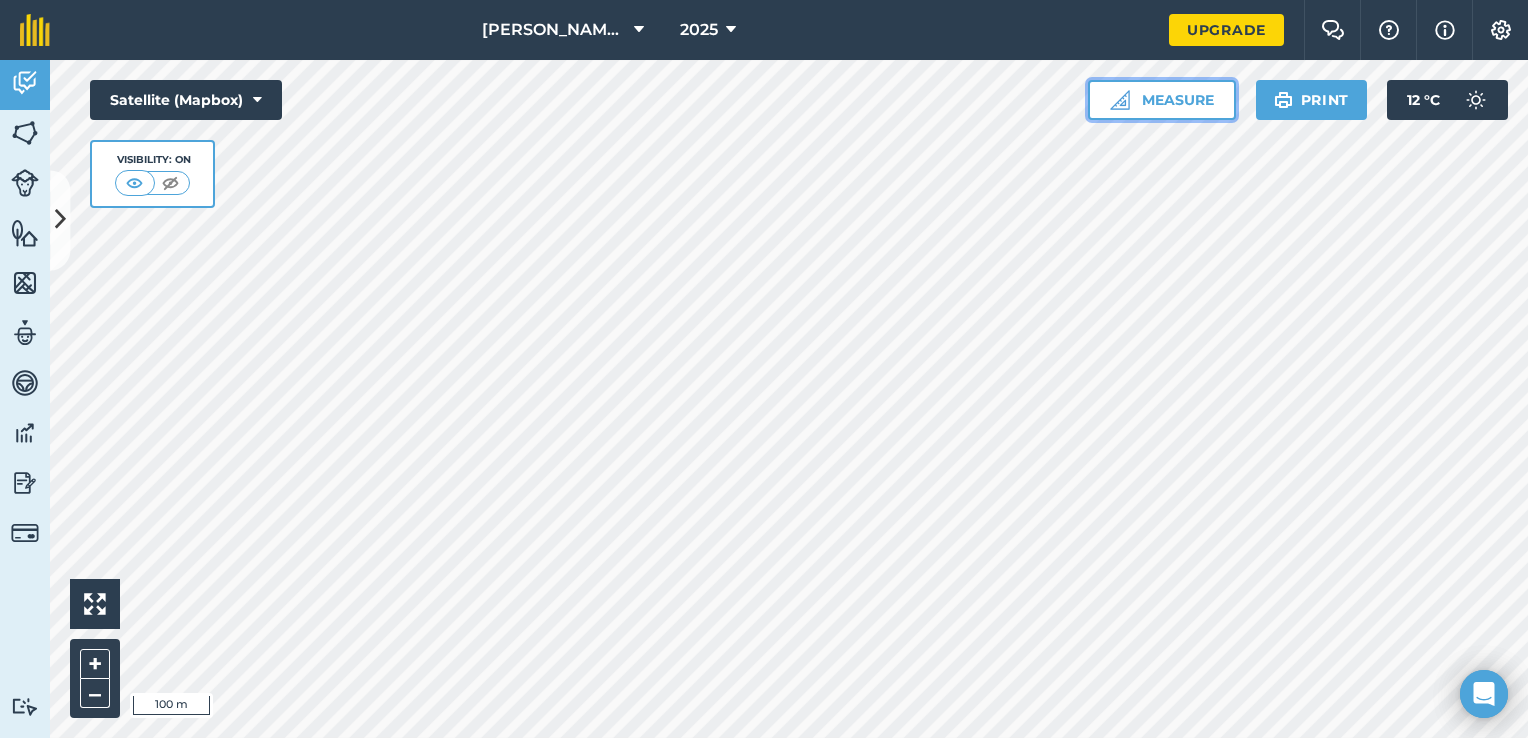 click on "Measure" at bounding box center [1162, 100] 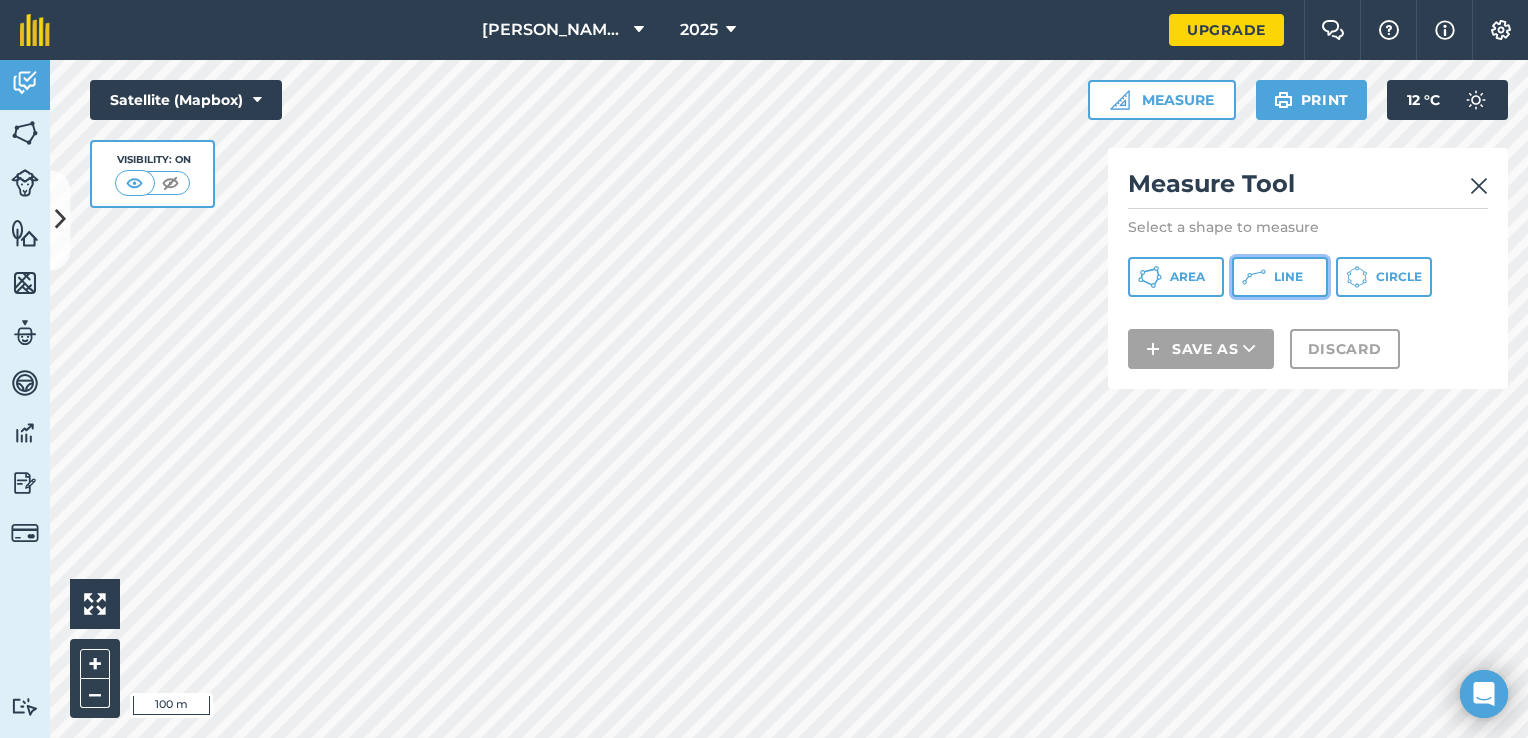 click on "Line" at bounding box center [1288, 277] 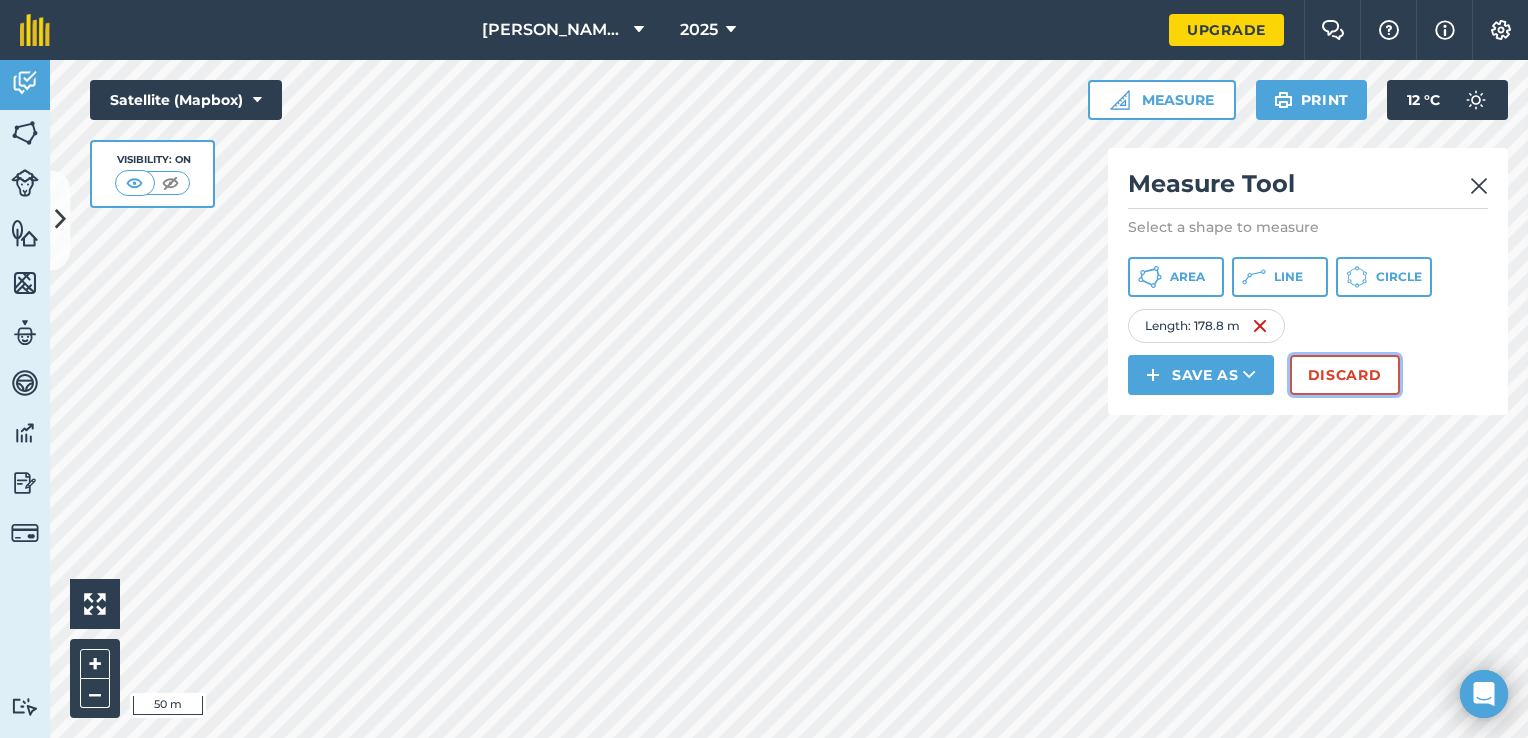 click on "Discard" at bounding box center [1345, 375] 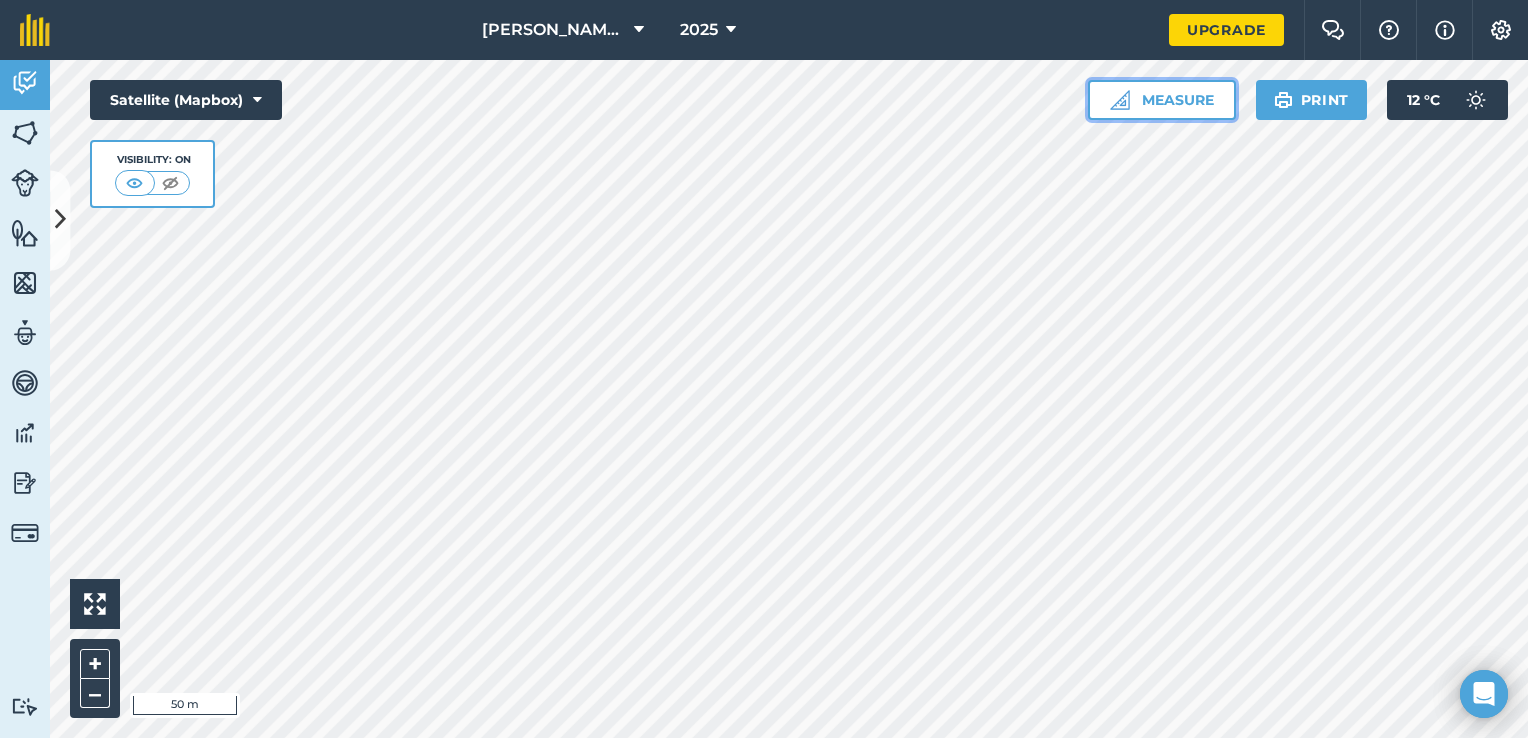 click on "Measure" at bounding box center (1162, 100) 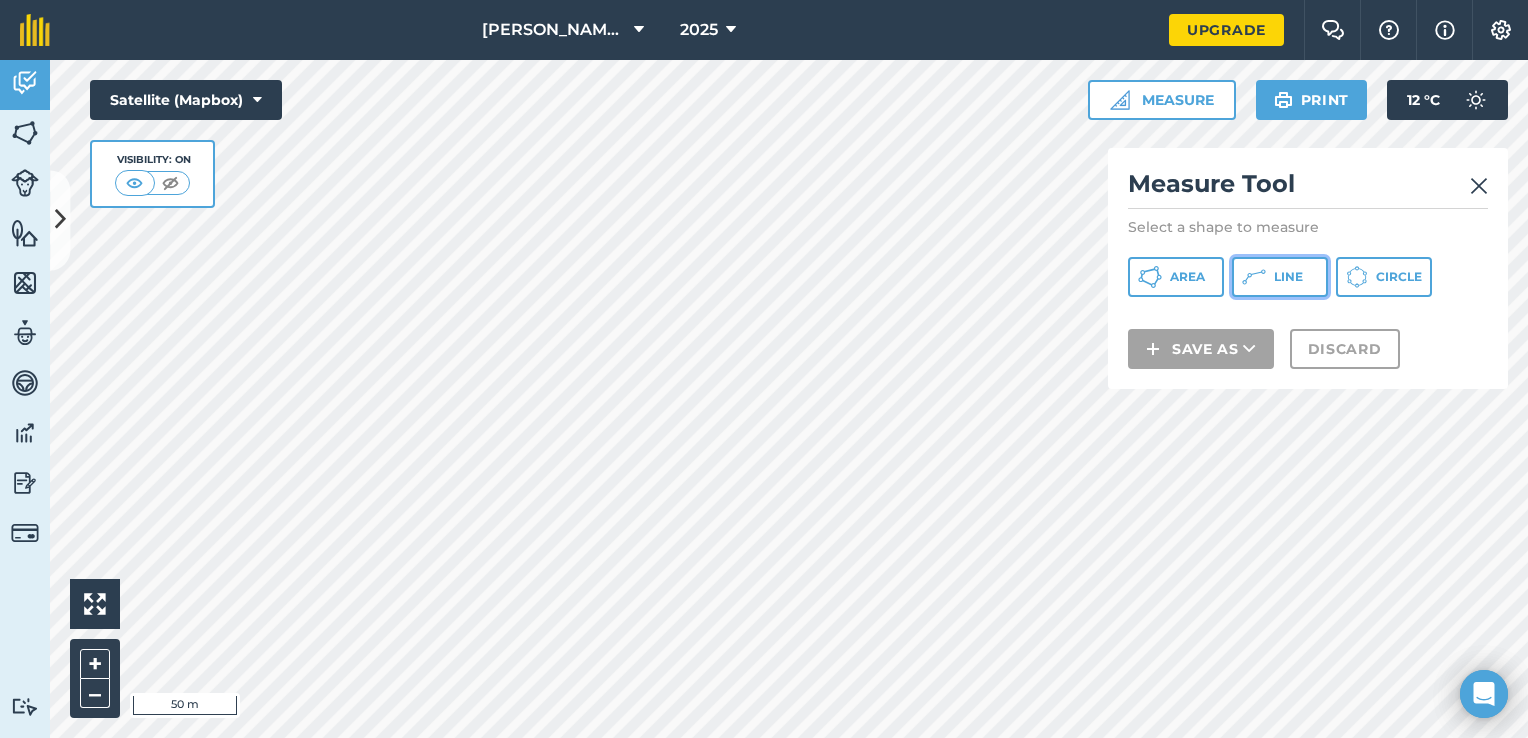 click on "Line" at bounding box center [1288, 277] 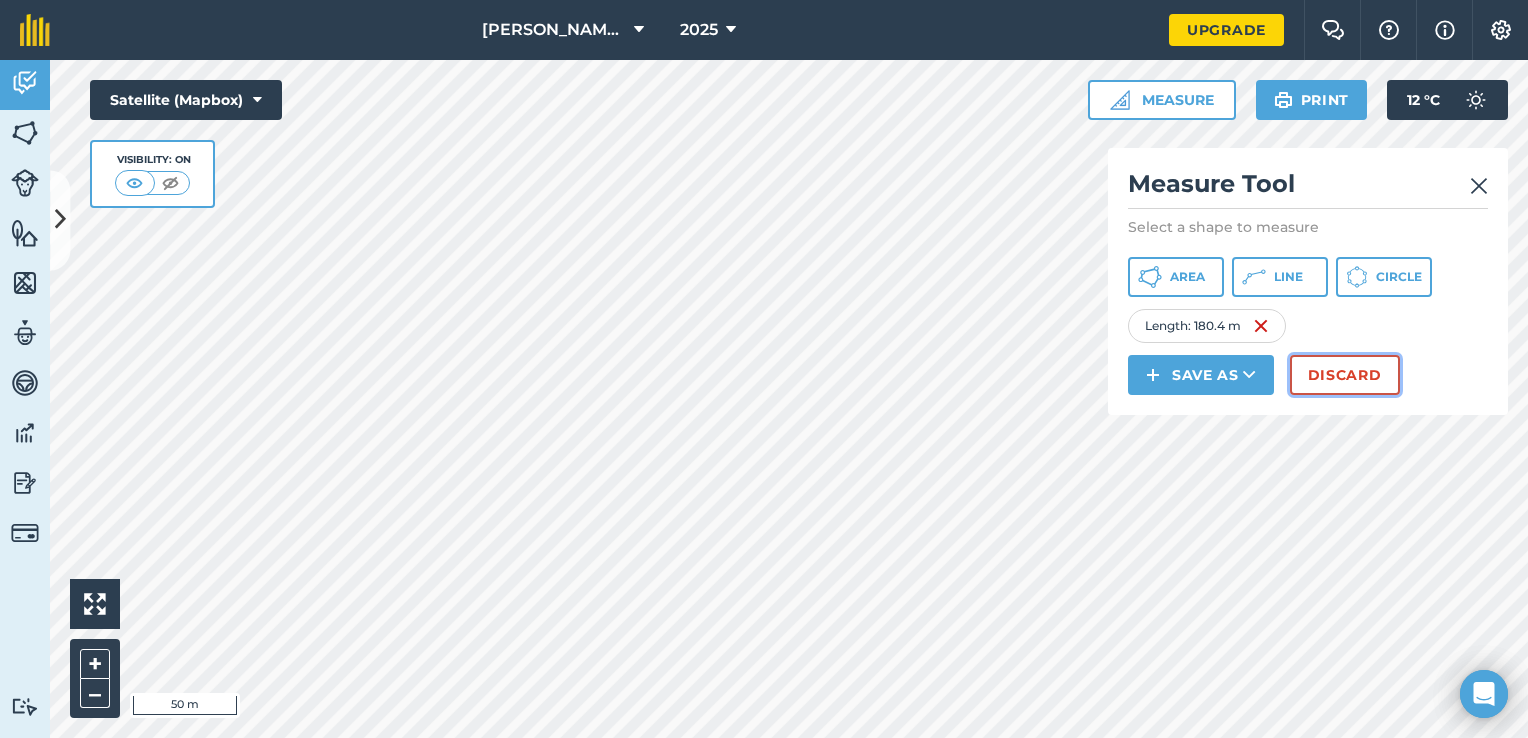 click on "Discard" at bounding box center (1345, 375) 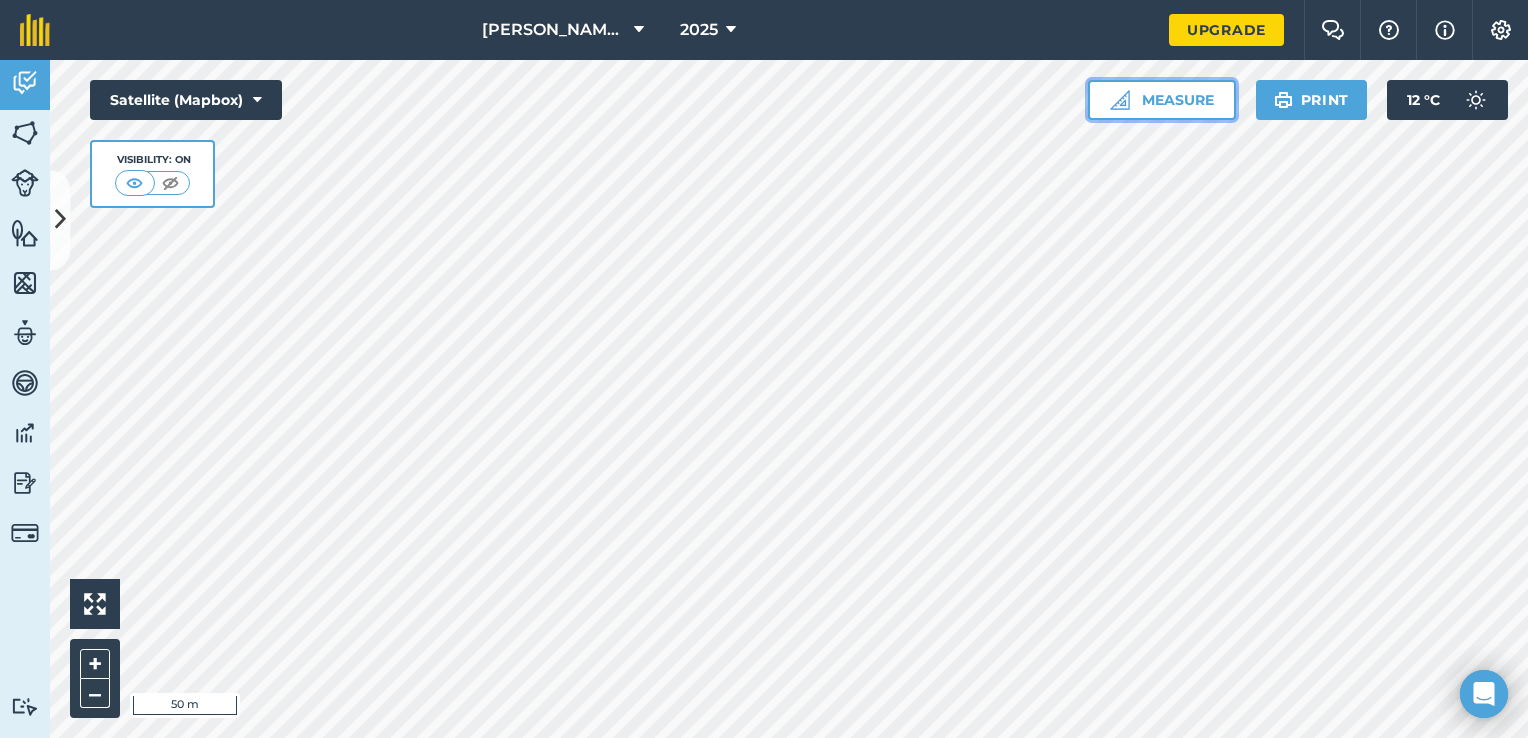 click on "Measure" at bounding box center (1162, 100) 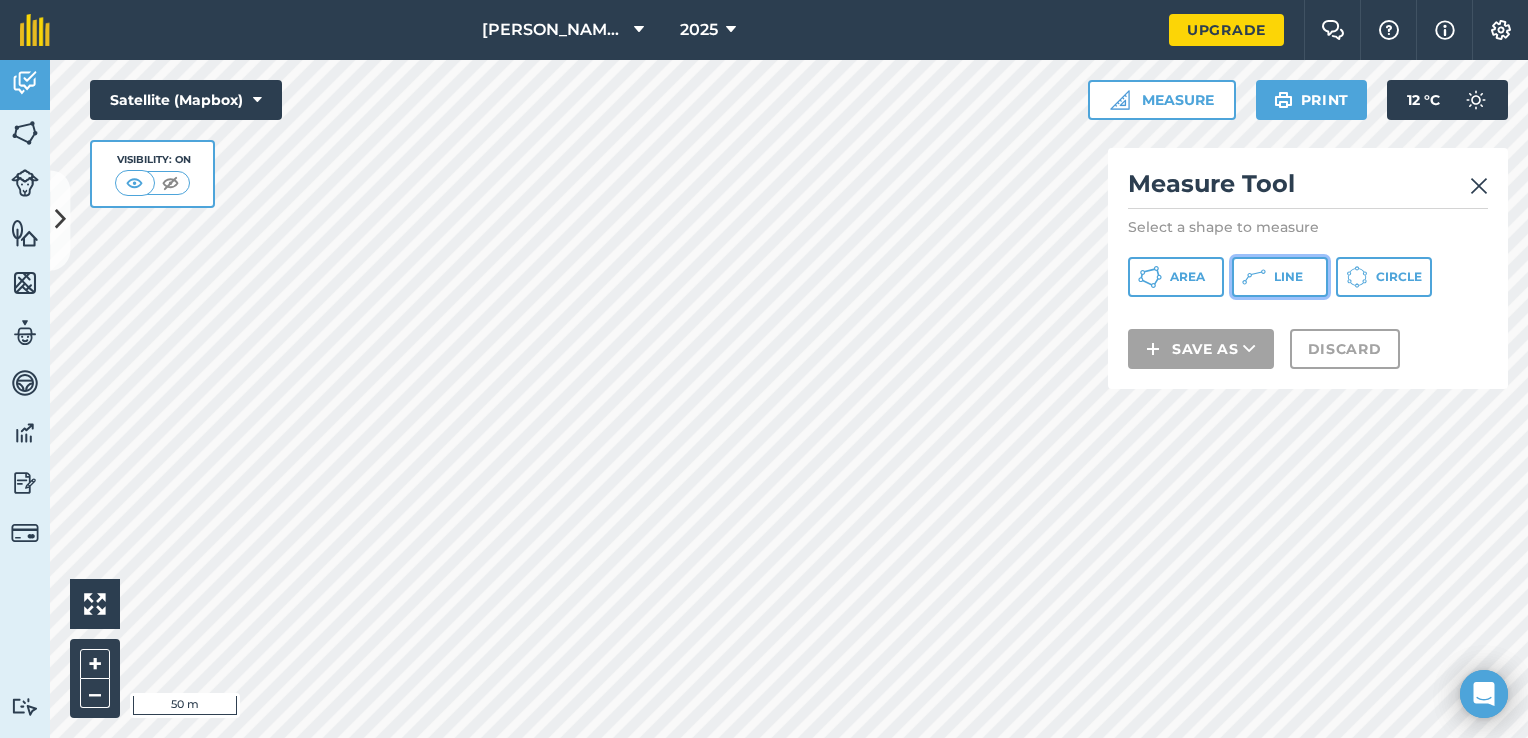 click on "Line" at bounding box center (1280, 277) 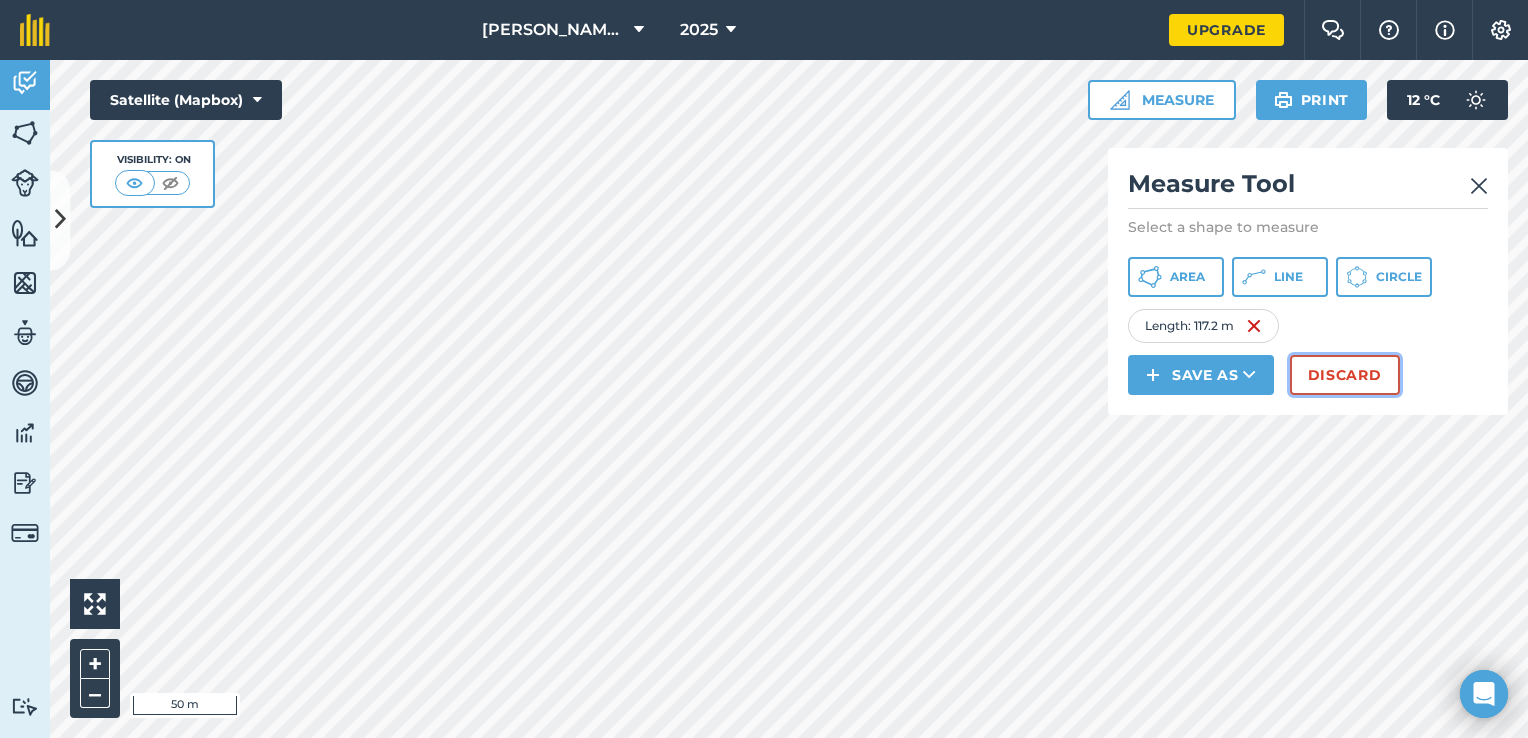 click on "Discard" at bounding box center (1345, 375) 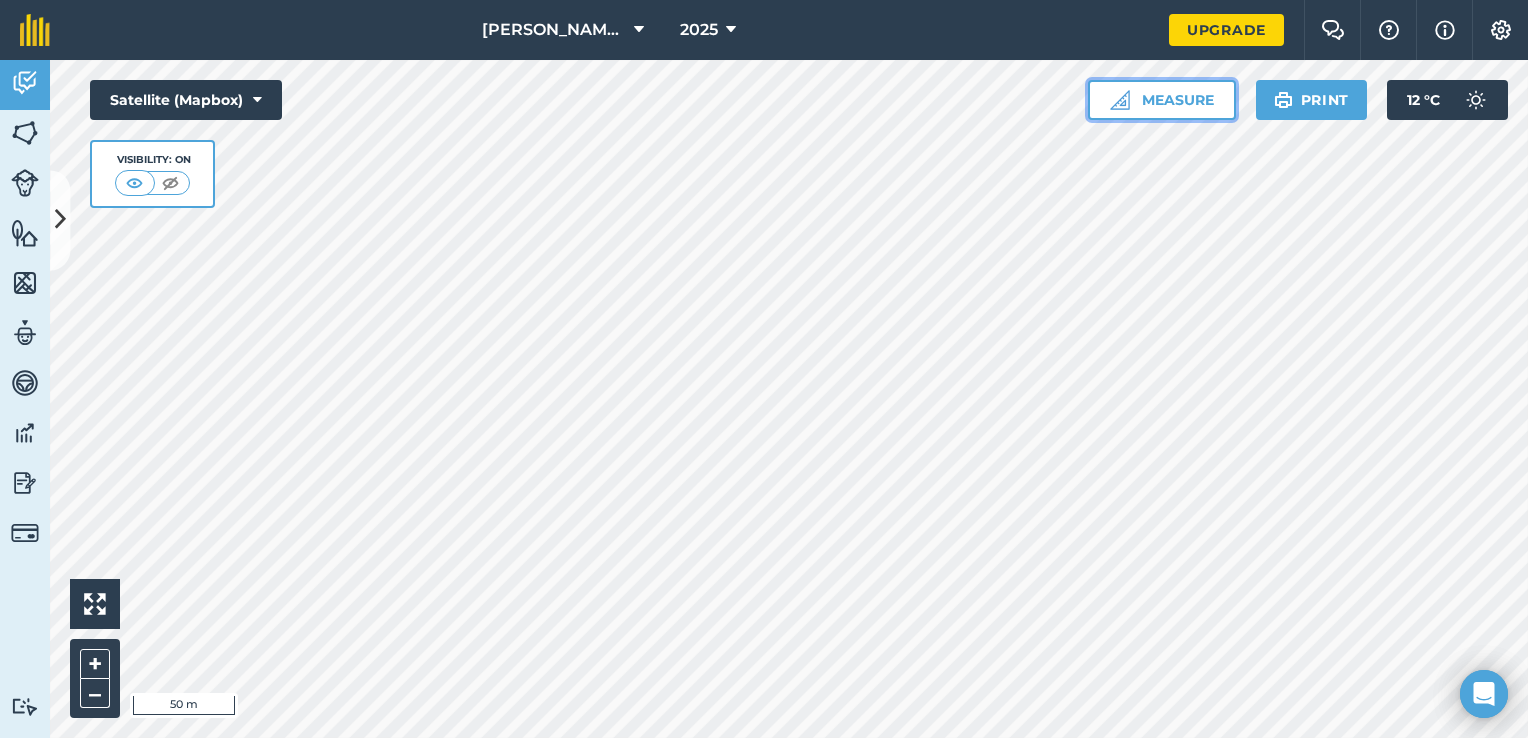 click on "Measure" at bounding box center [1162, 100] 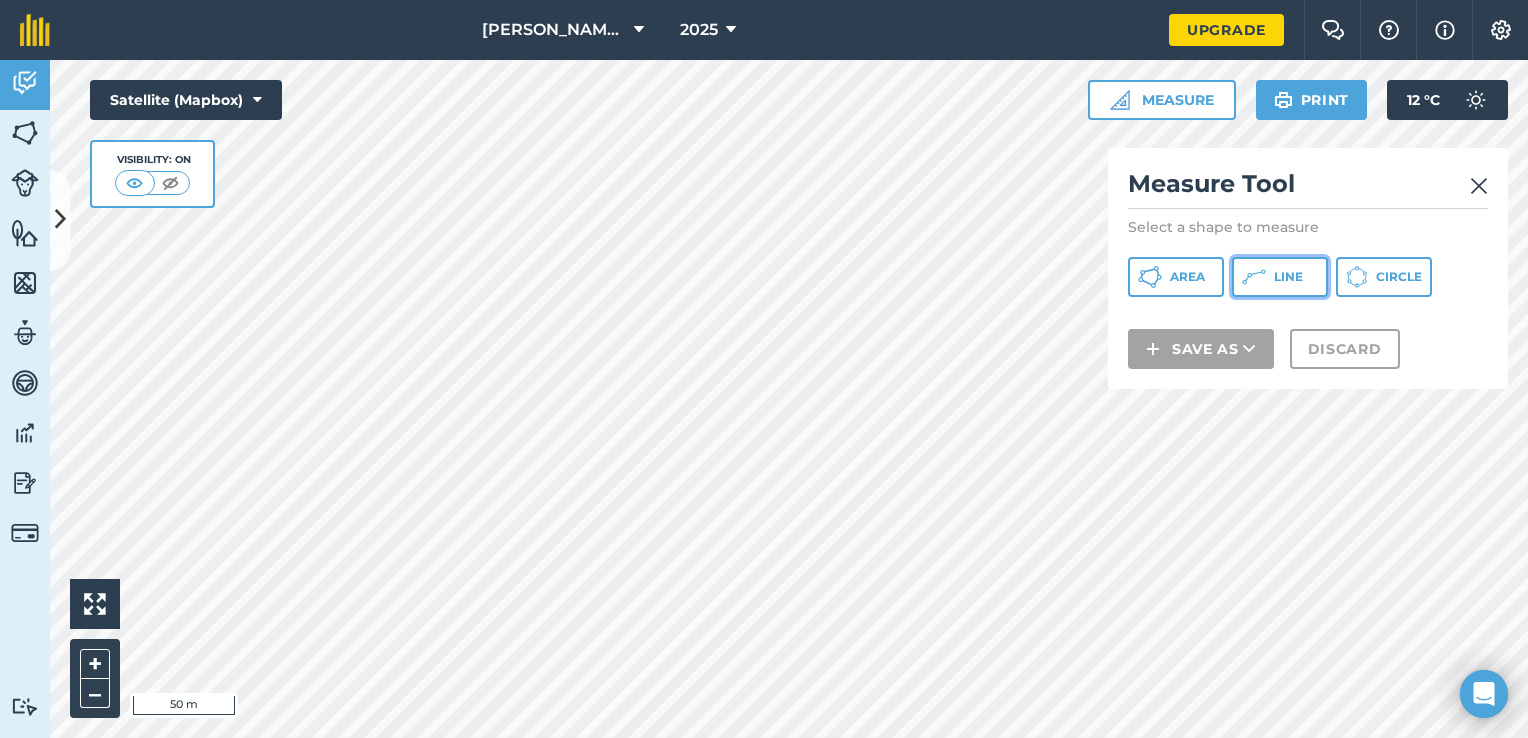 click on "Line" at bounding box center (1280, 277) 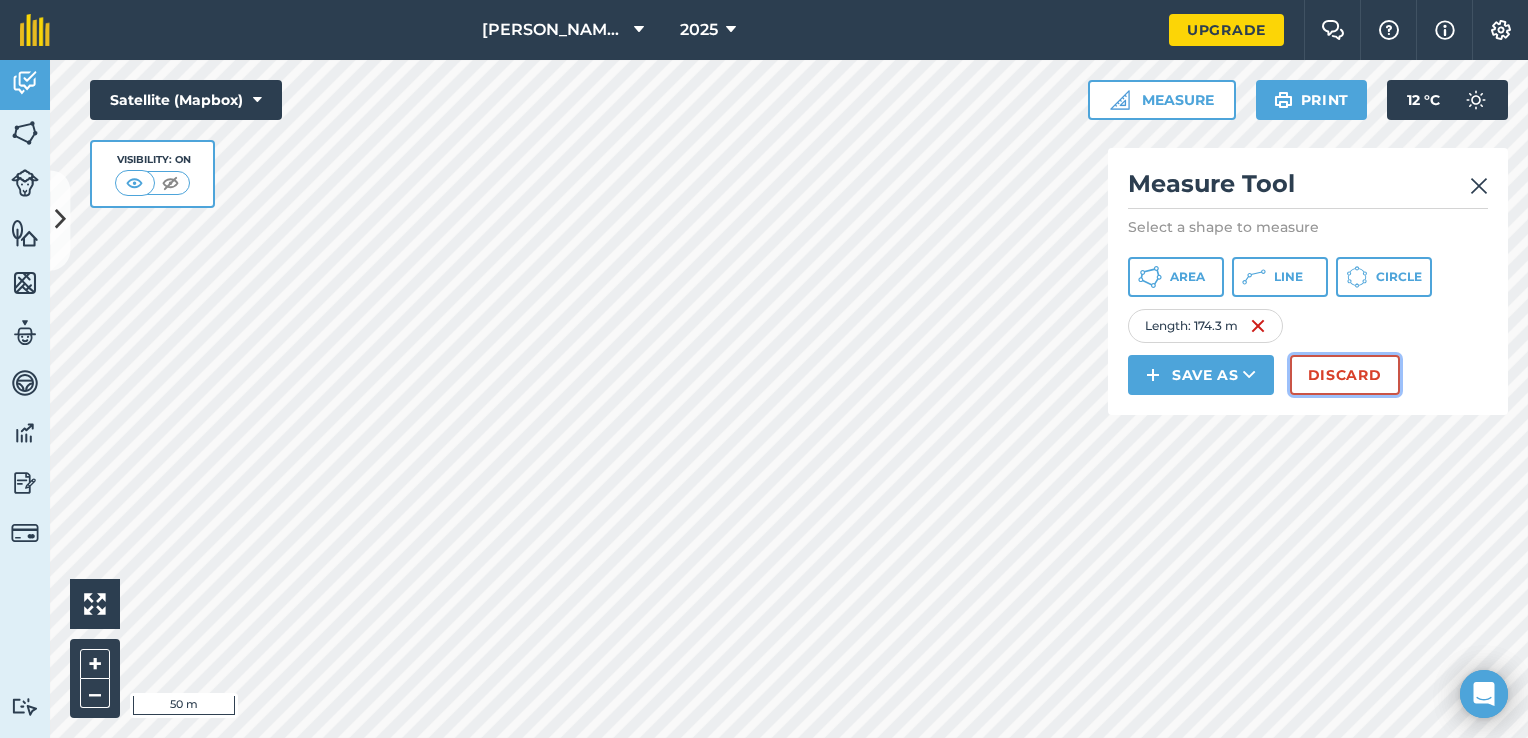 click on "Discard" at bounding box center (1345, 375) 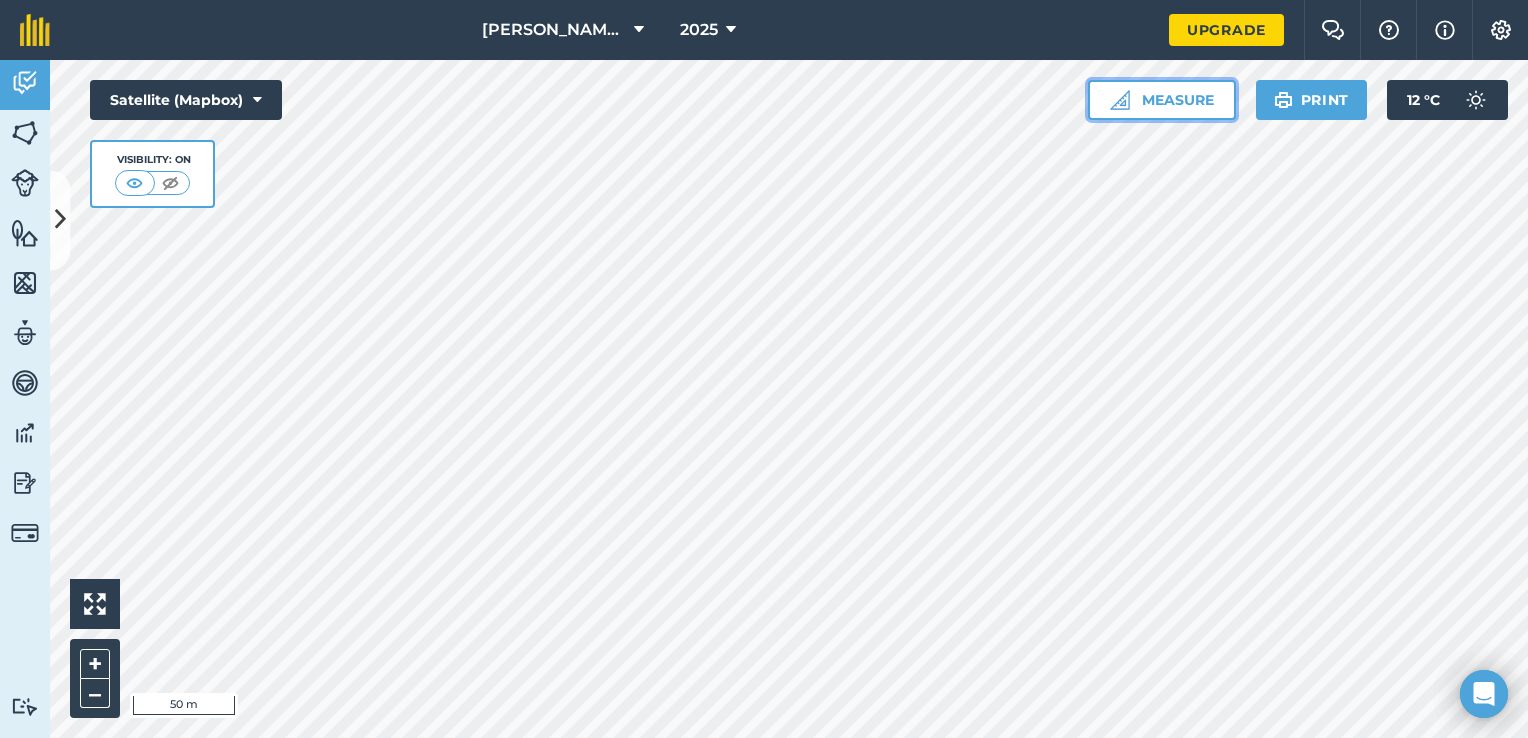 click on "Measure" at bounding box center (1162, 100) 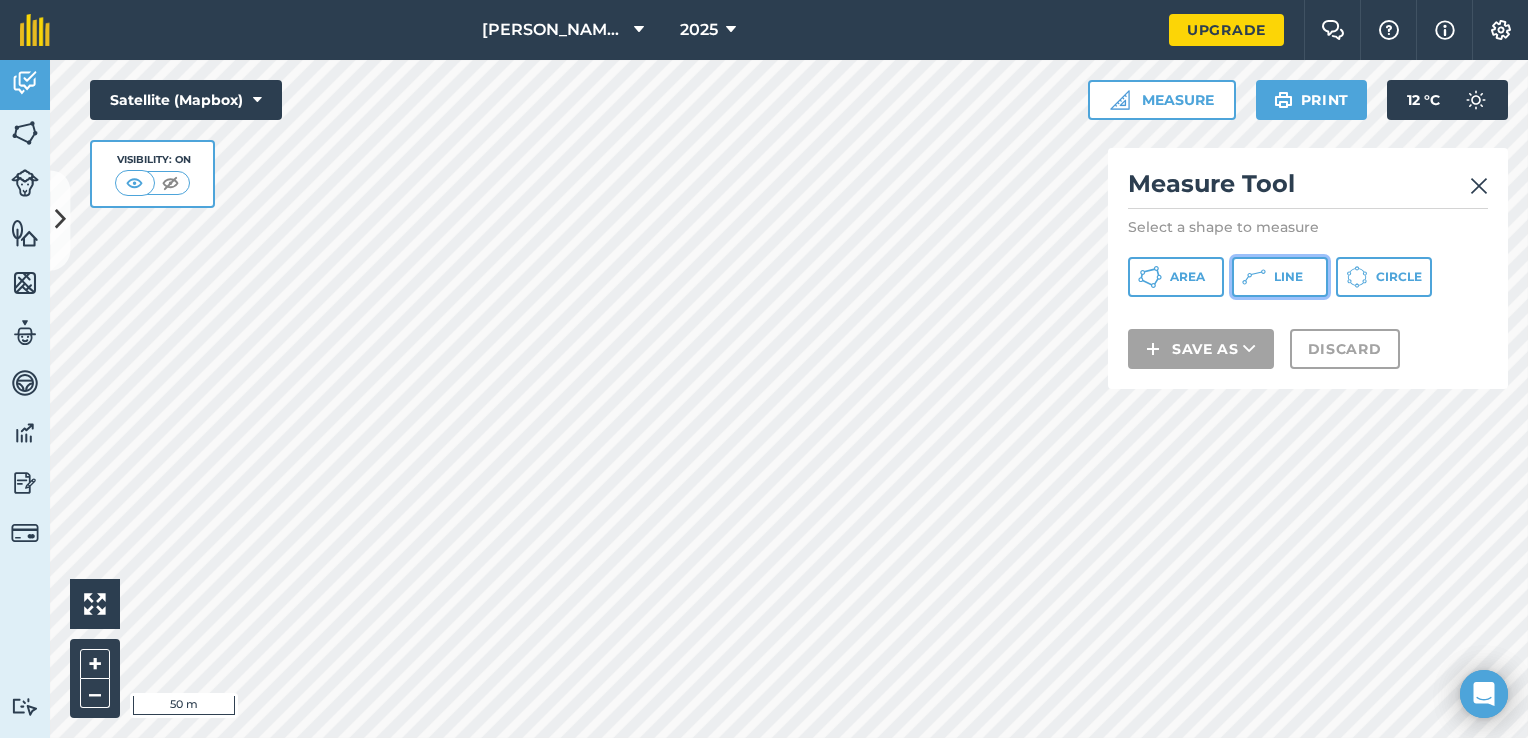 click 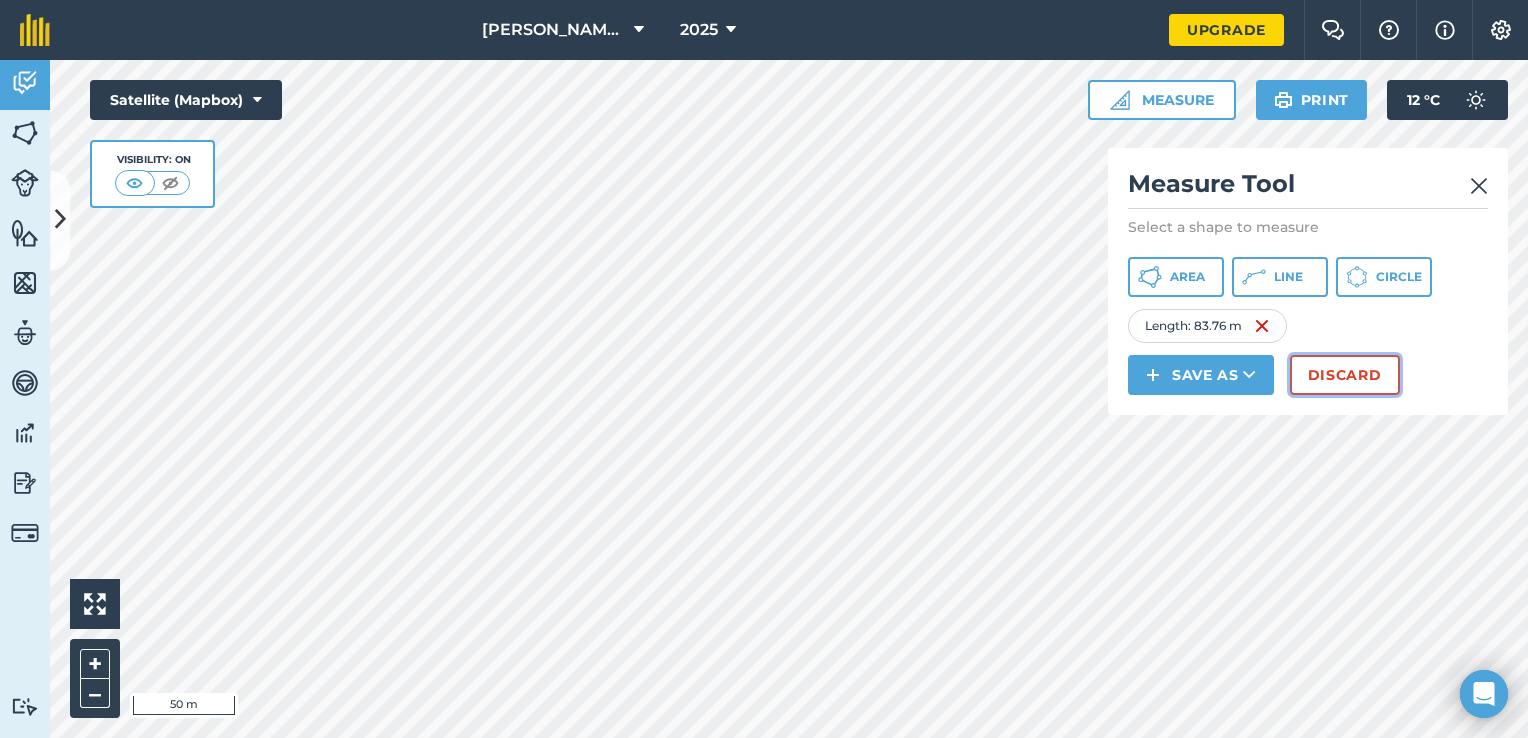 click on "Discard" at bounding box center (1345, 375) 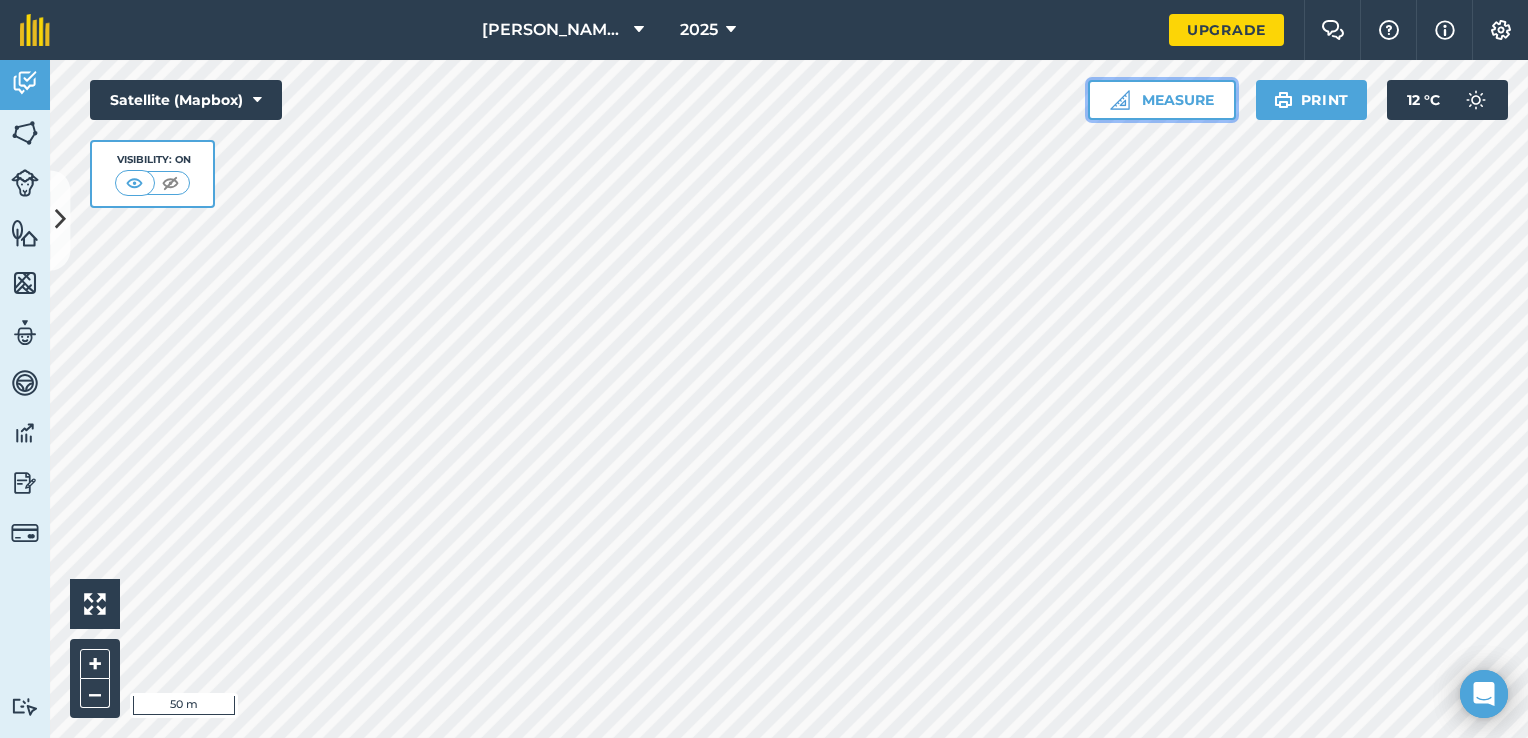 click on "Measure" at bounding box center [1162, 100] 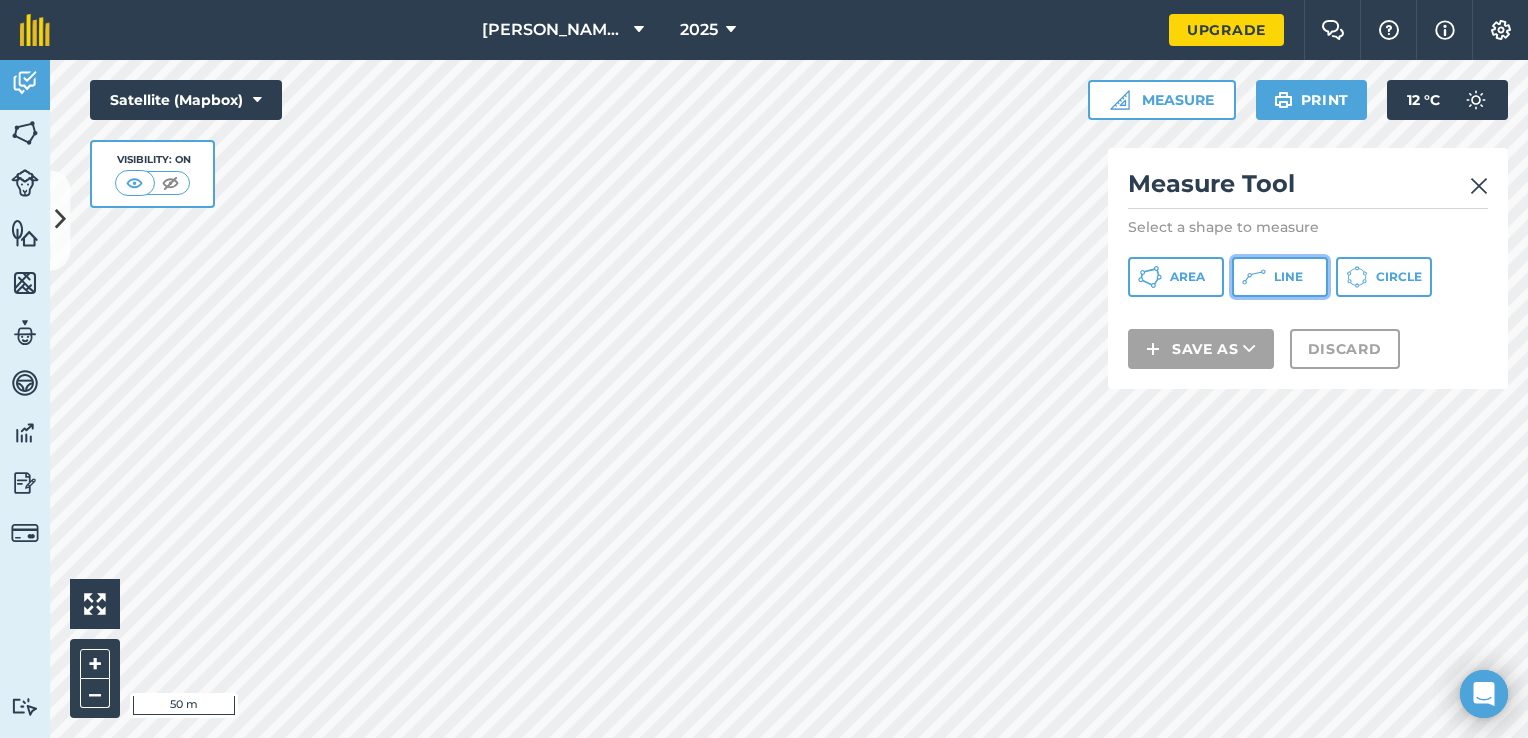 click on "Line" at bounding box center (1288, 277) 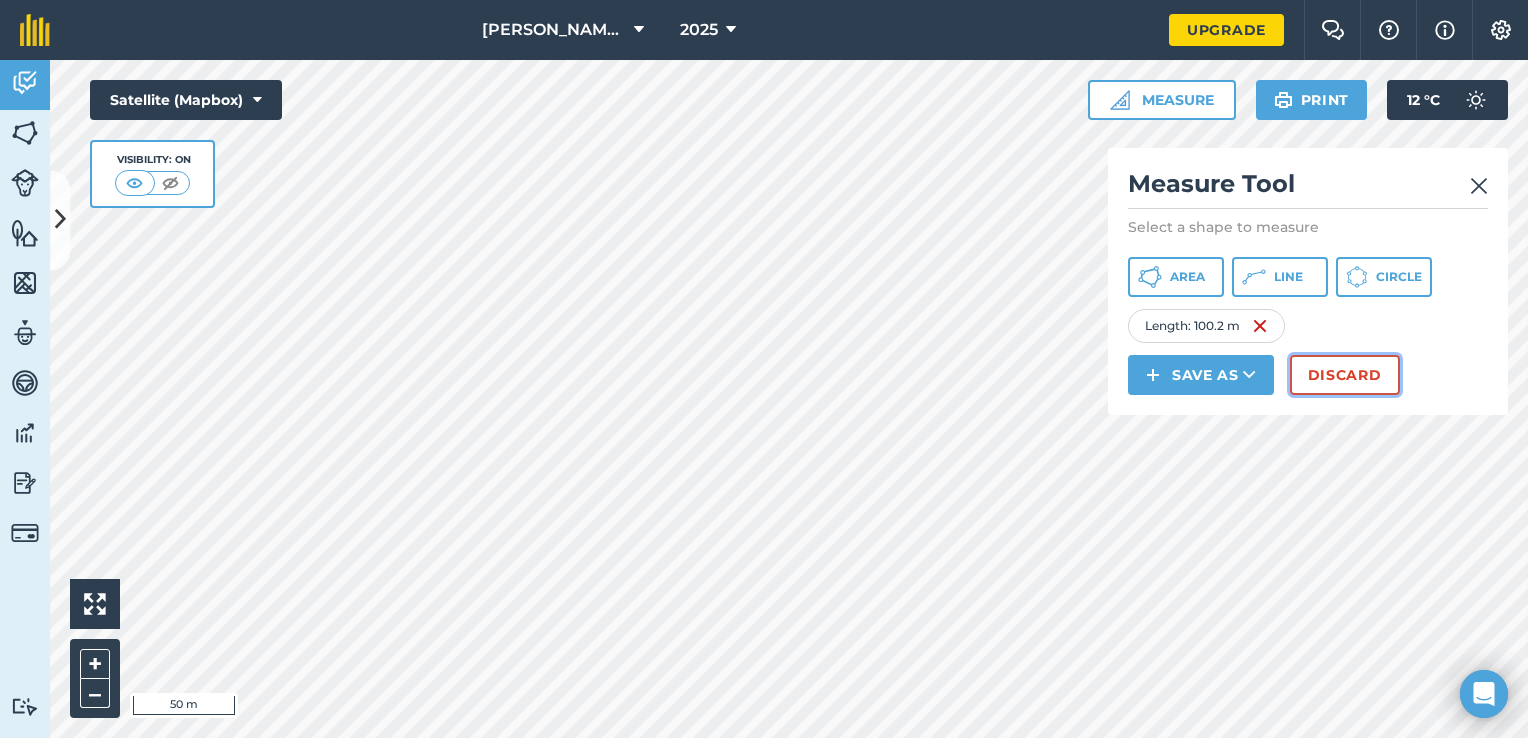click on "Discard" at bounding box center (1345, 375) 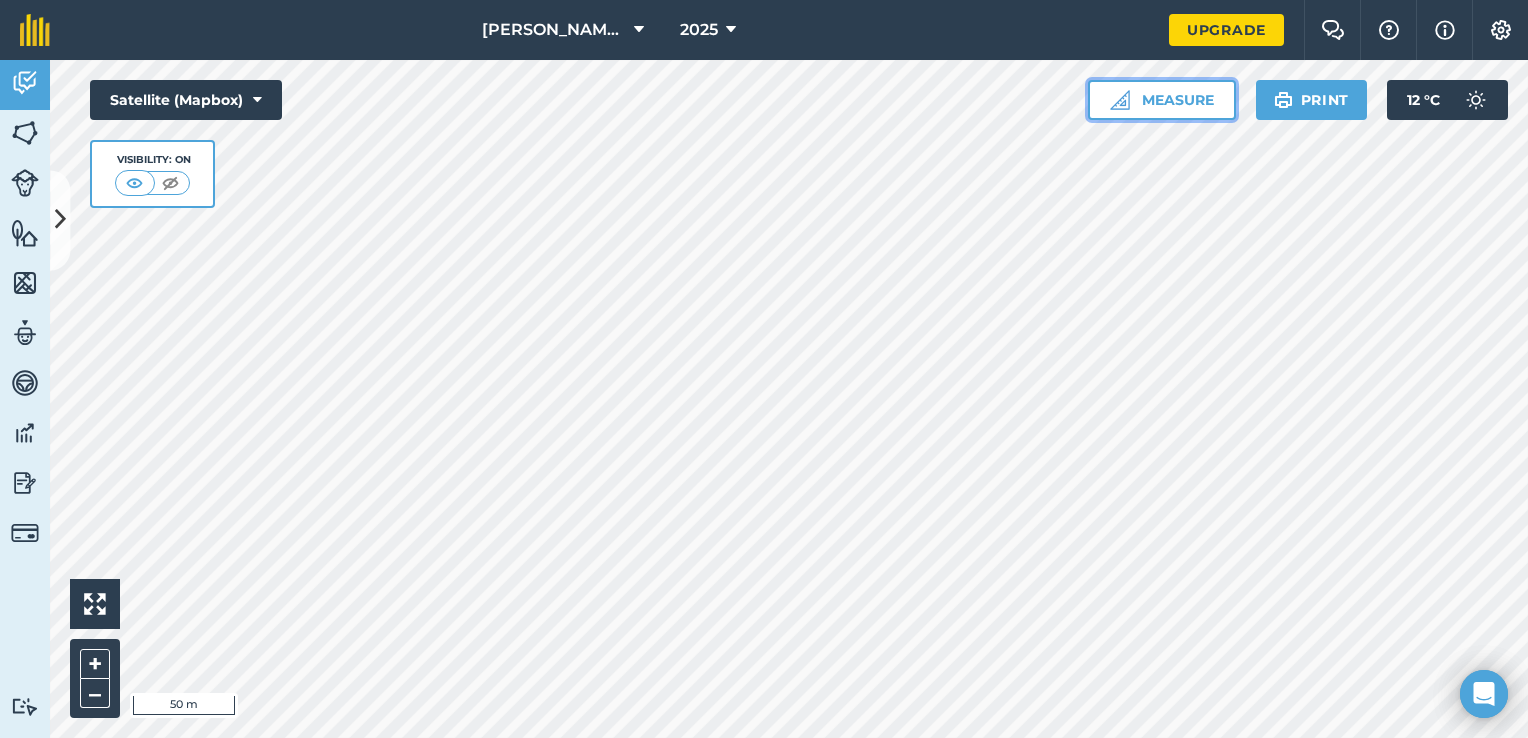 click on "Measure" at bounding box center (1162, 100) 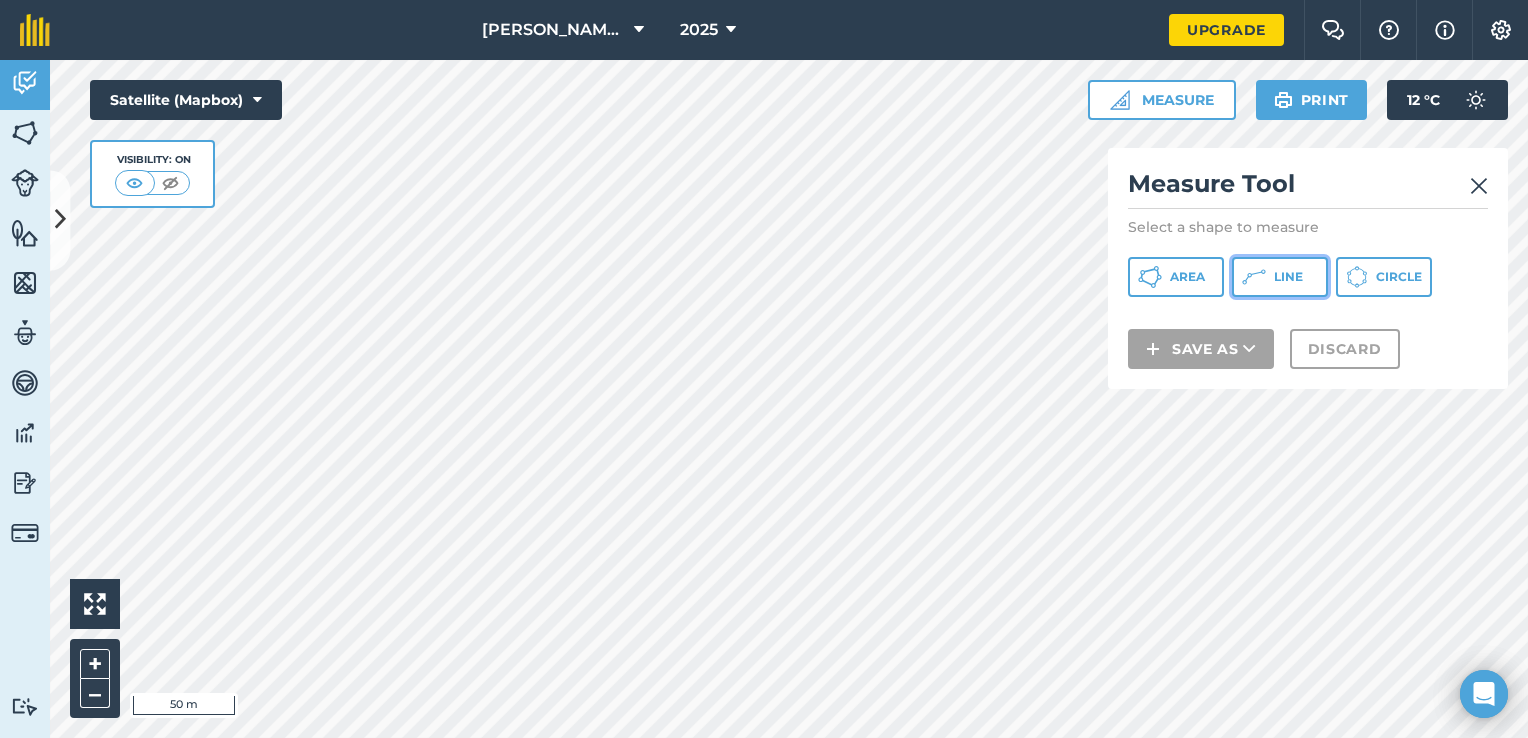 click on "Line" at bounding box center (1288, 277) 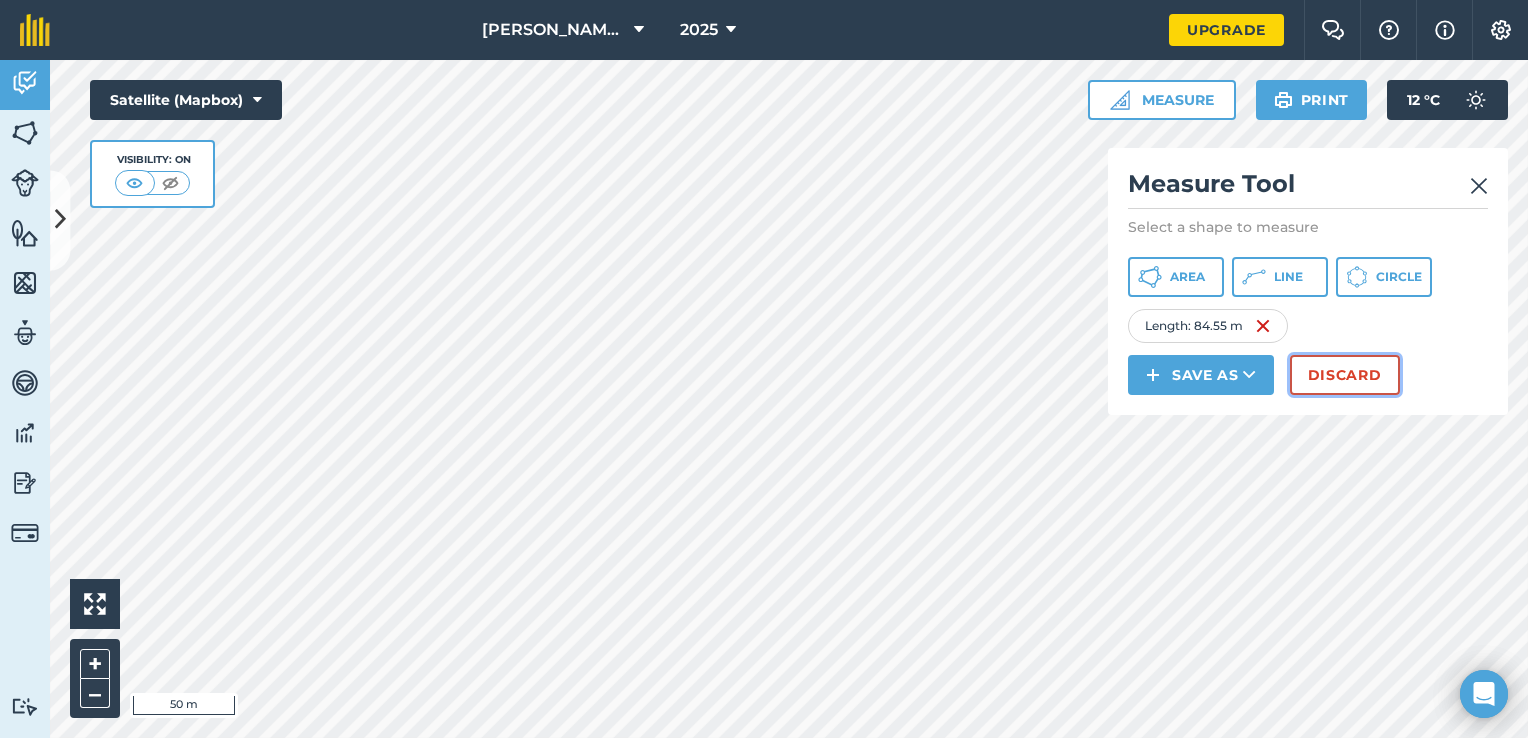 click on "Discard" at bounding box center [1345, 375] 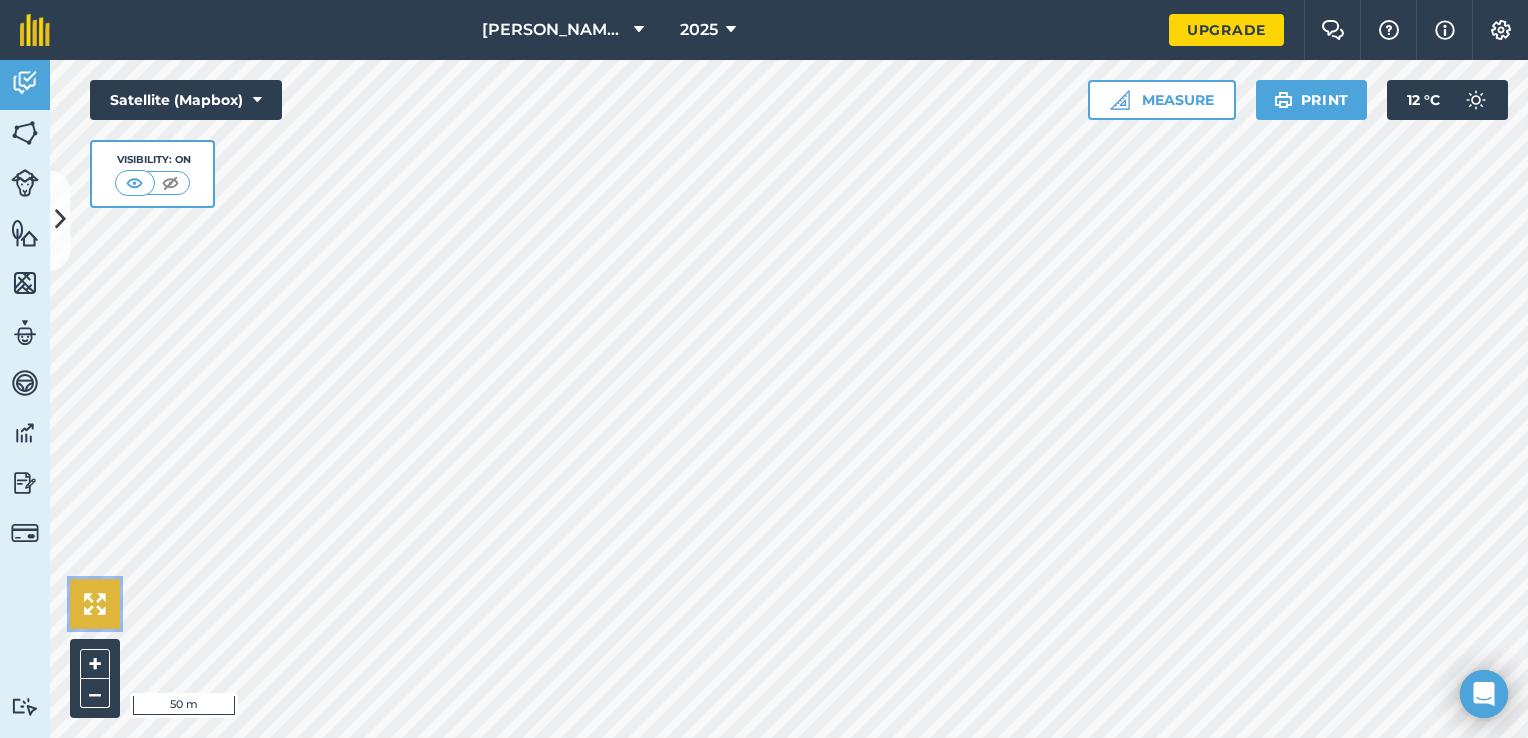 click at bounding box center (95, 604) 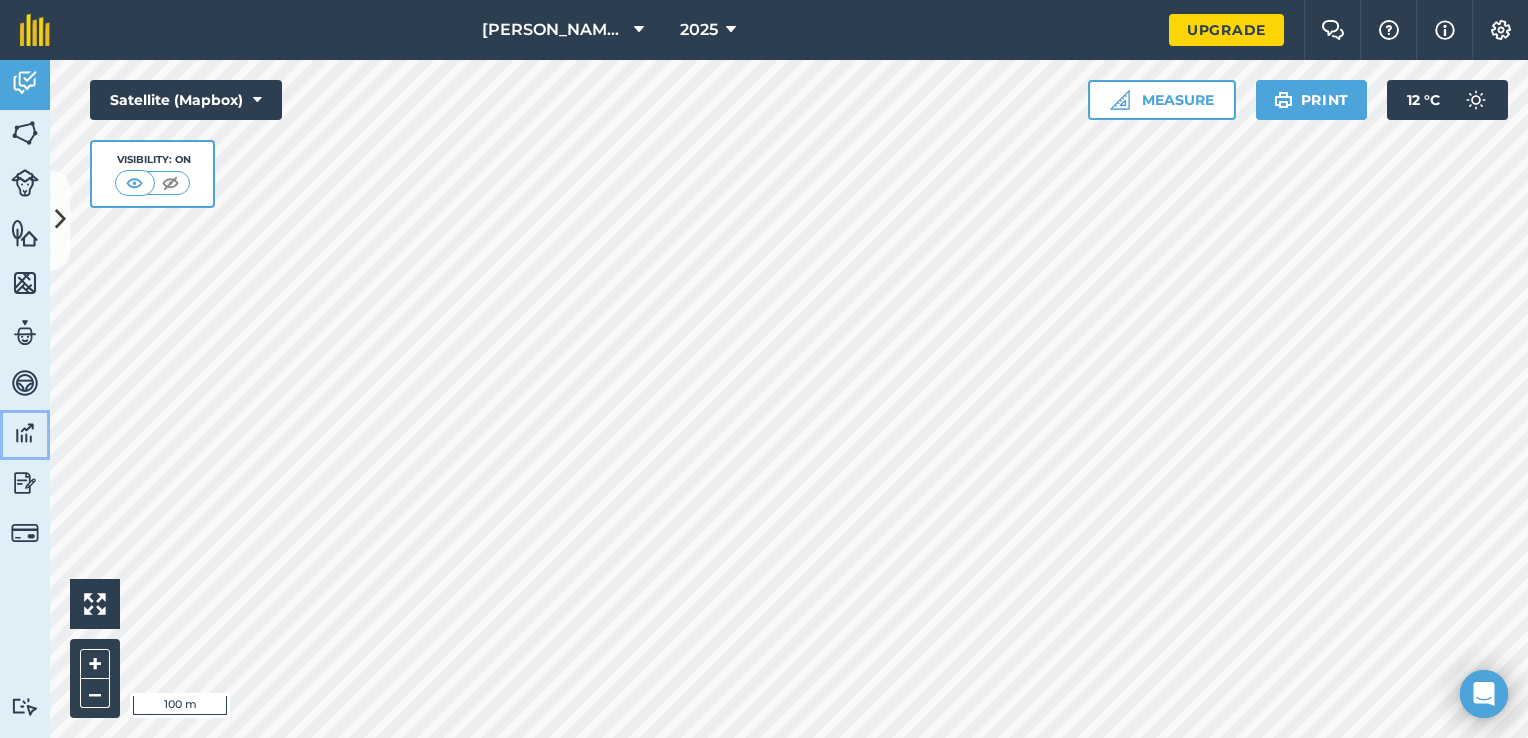 click at bounding box center [25, 433] 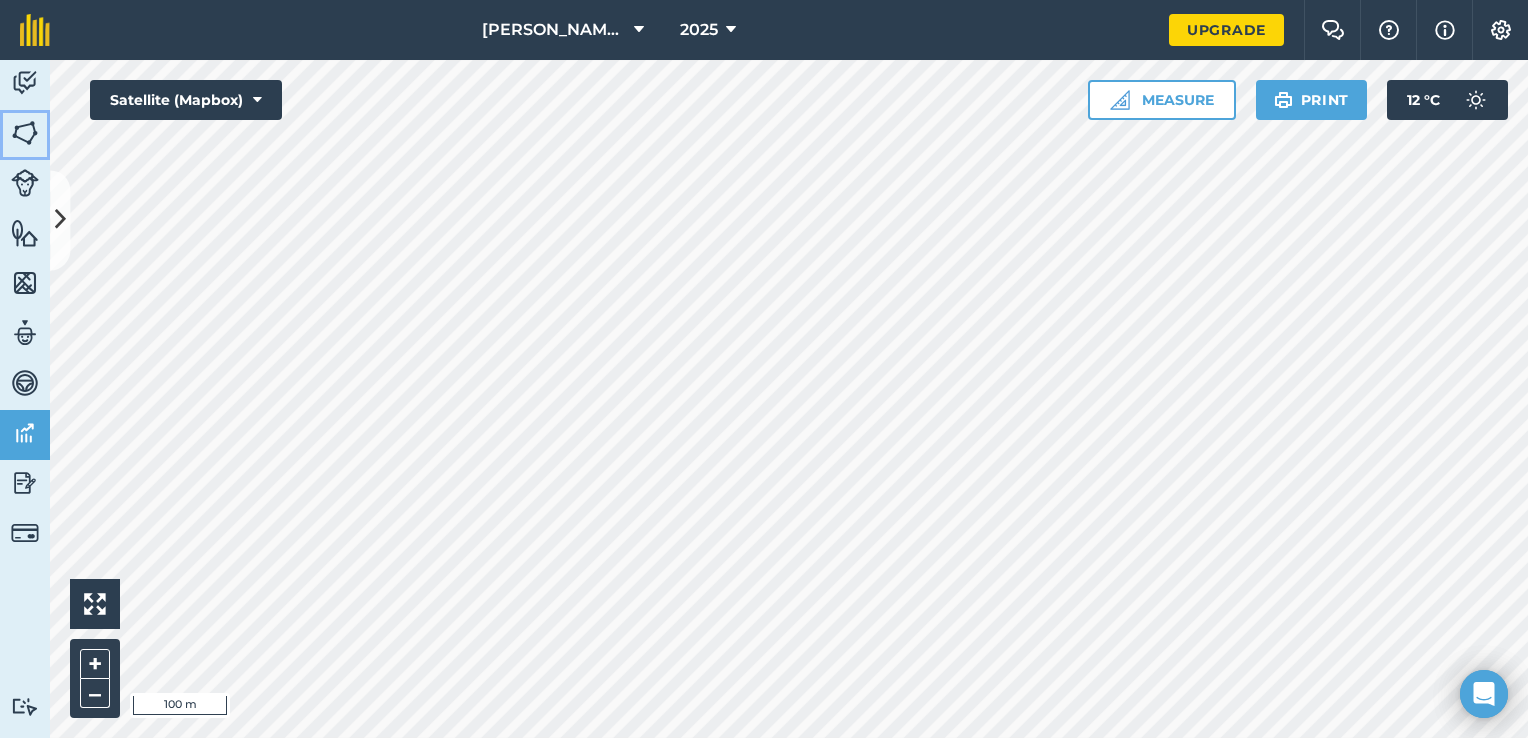 click at bounding box center [25, 133] 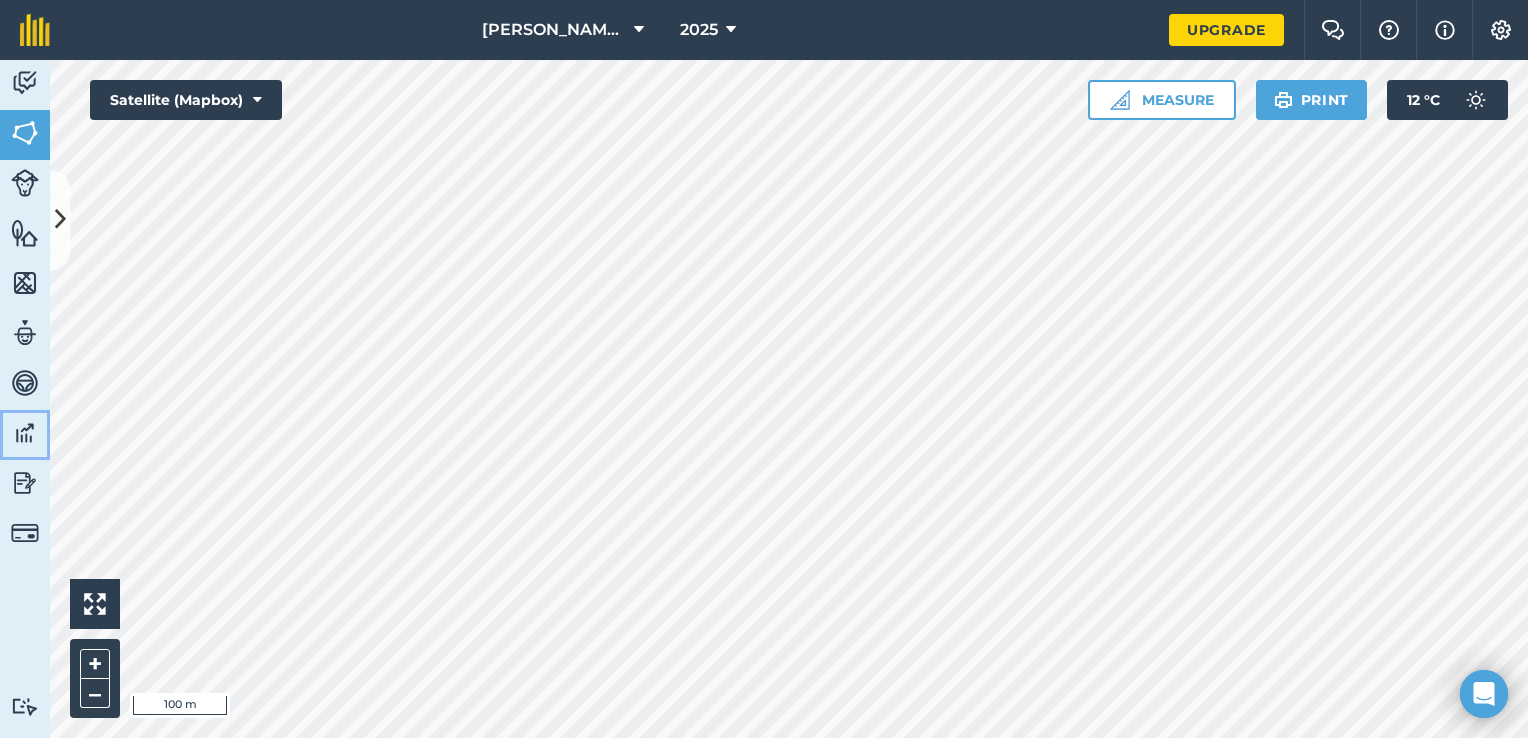 click on "Data" at bounding box center (25, 435) 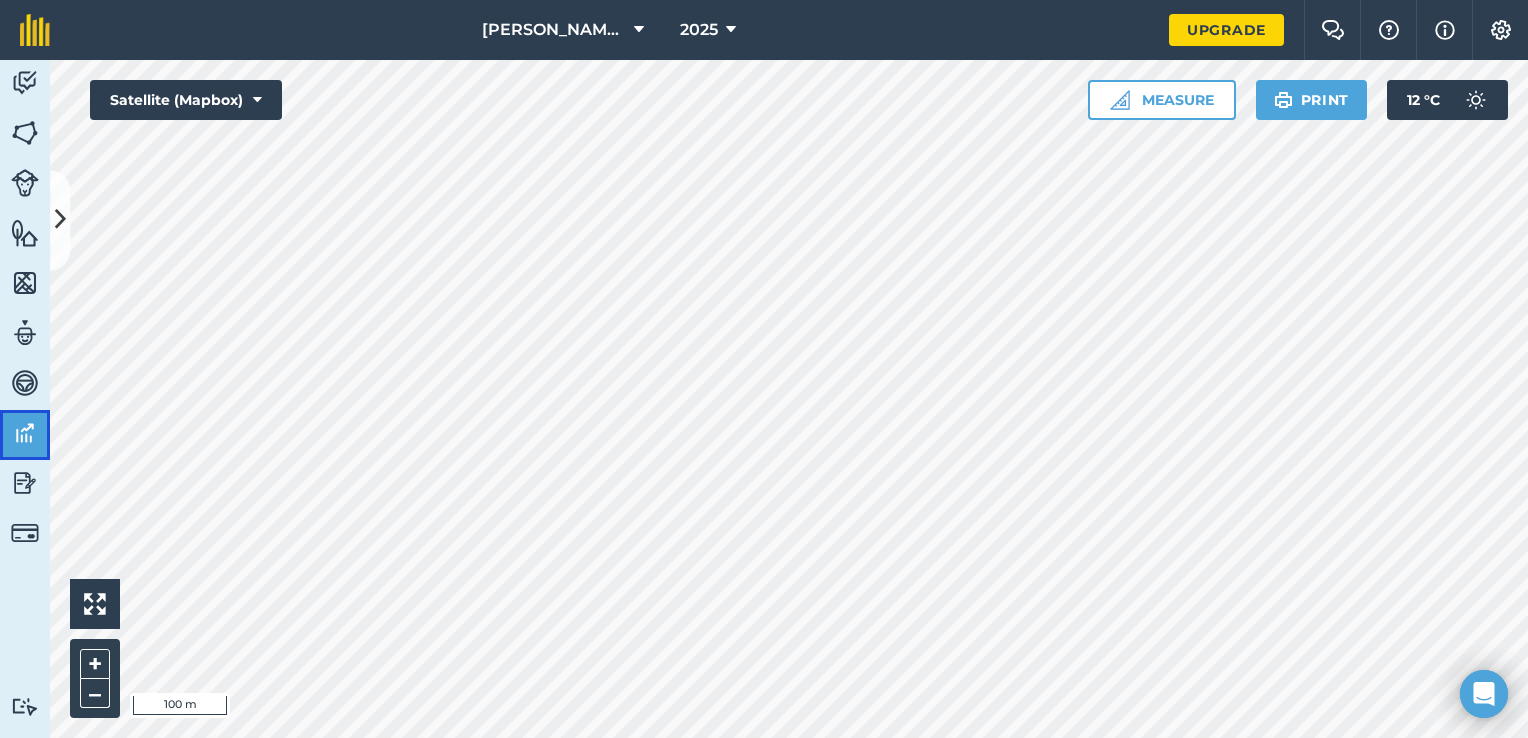 click at bounding box center (25, 433) 